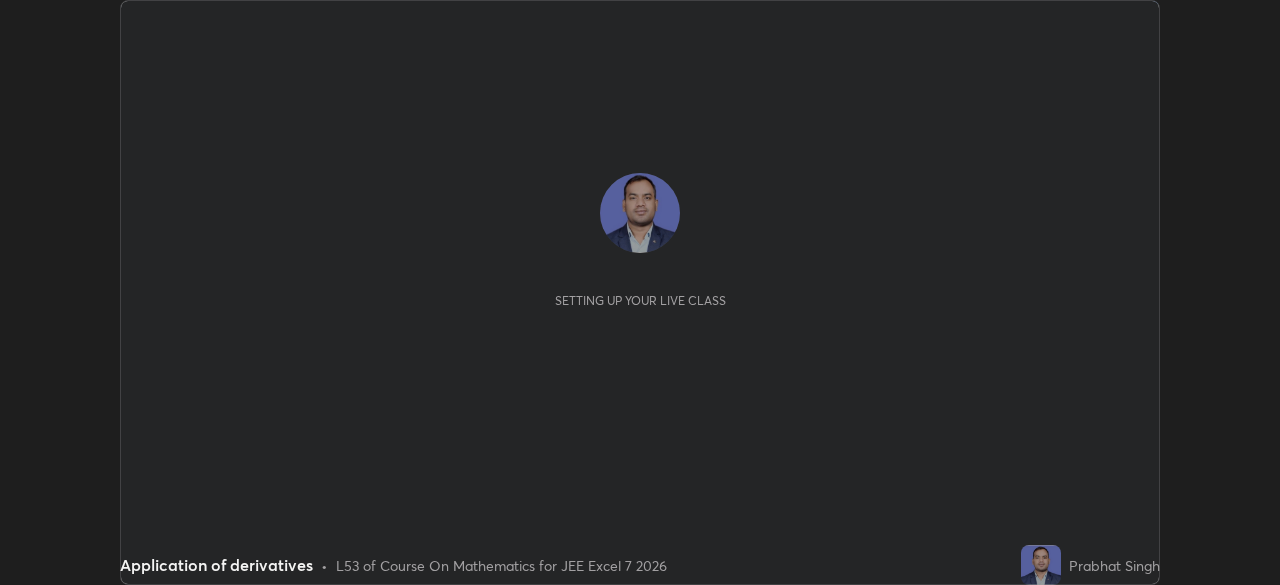 scroll, scrollTop: 0, scrollLeft: 0, axis: both 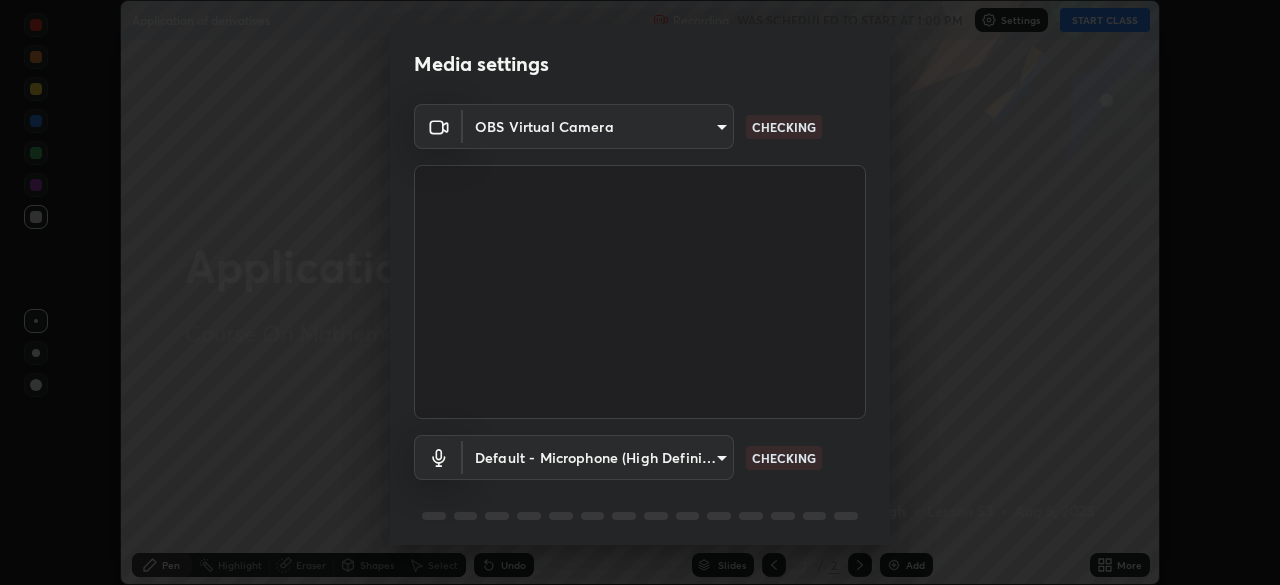 type on "b6d43a0201c377cd3575a75f153ec5d0f3e4dbb9f65f31adcc094efdfdde2c03" 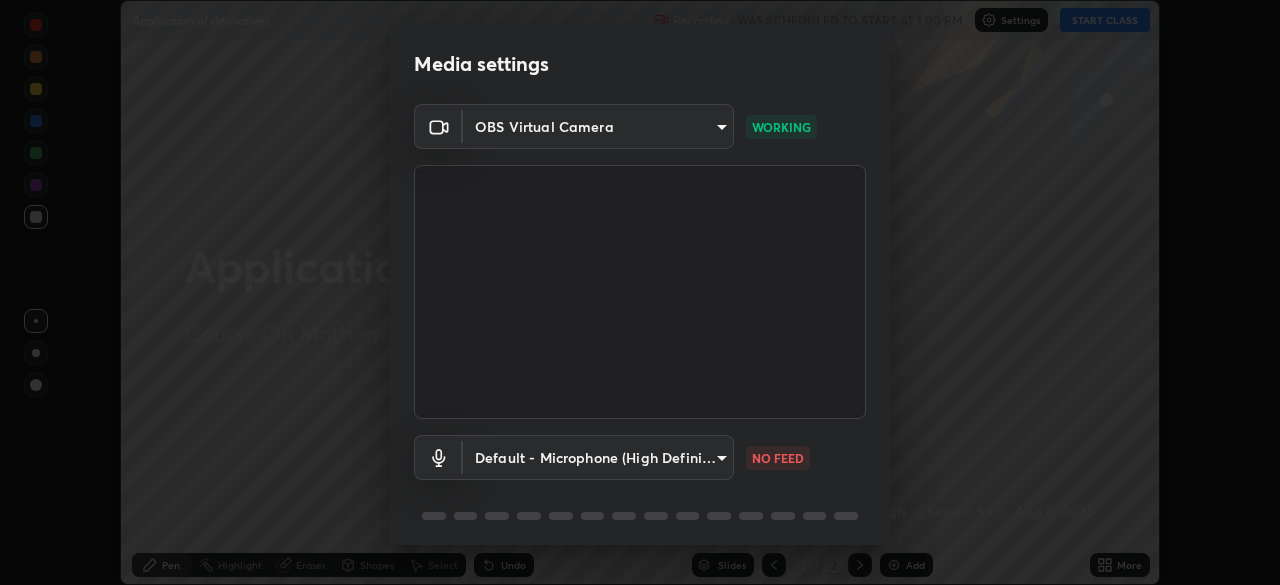 click on "Erase all Application of derivatives Recording WAS SCHEDULED TO START AT [TIME] Settings START CLASS Setting up your live class Application of derivatives • L53 of Course On Mathematics for JEE Excel 7 2026 [PERSON] Pen Highlight Eraser Shapes Select Undo Slides 2 / 2 Add More No doubts shared Encourage your learners to ask a doubt for better clarity Report an issue Reason for reporting Buffering Chat not working Audio - Video sync issue Educator video quality low ​ Attach an image Report Media settings OBS Virtual Camera [HASH] WORKING Default - Microphone (High Definition Audio Device) default NO FEED 1 / 5 Next" at bounding box center (640, 292) 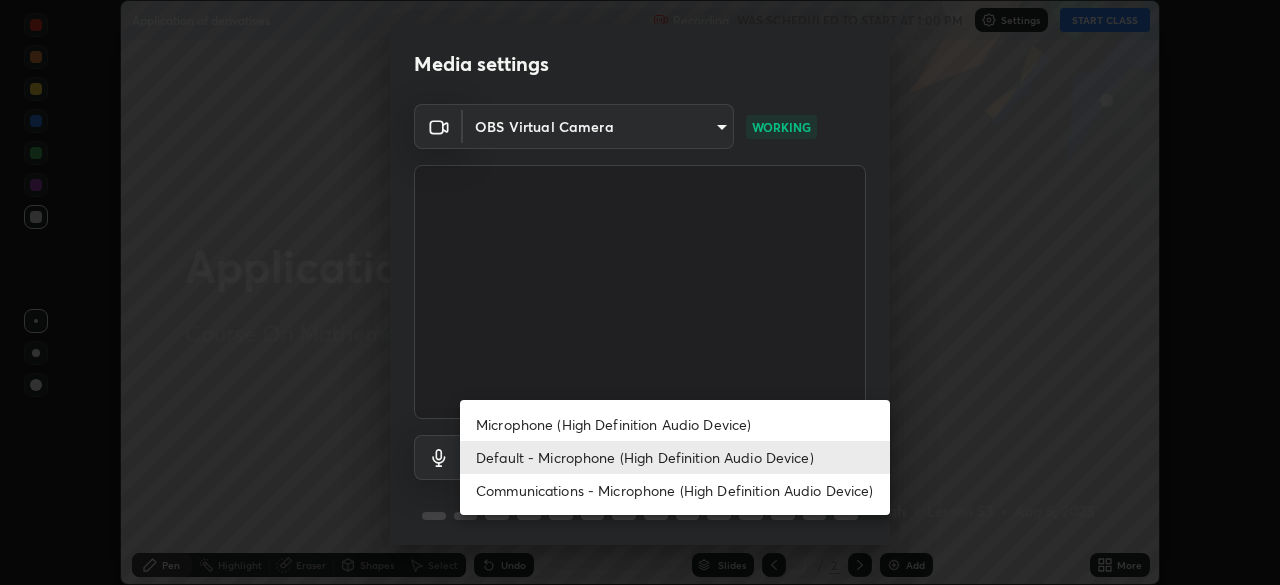 click on "Microphone (High Definition Audio Device)" at bounding box center [675, 424] 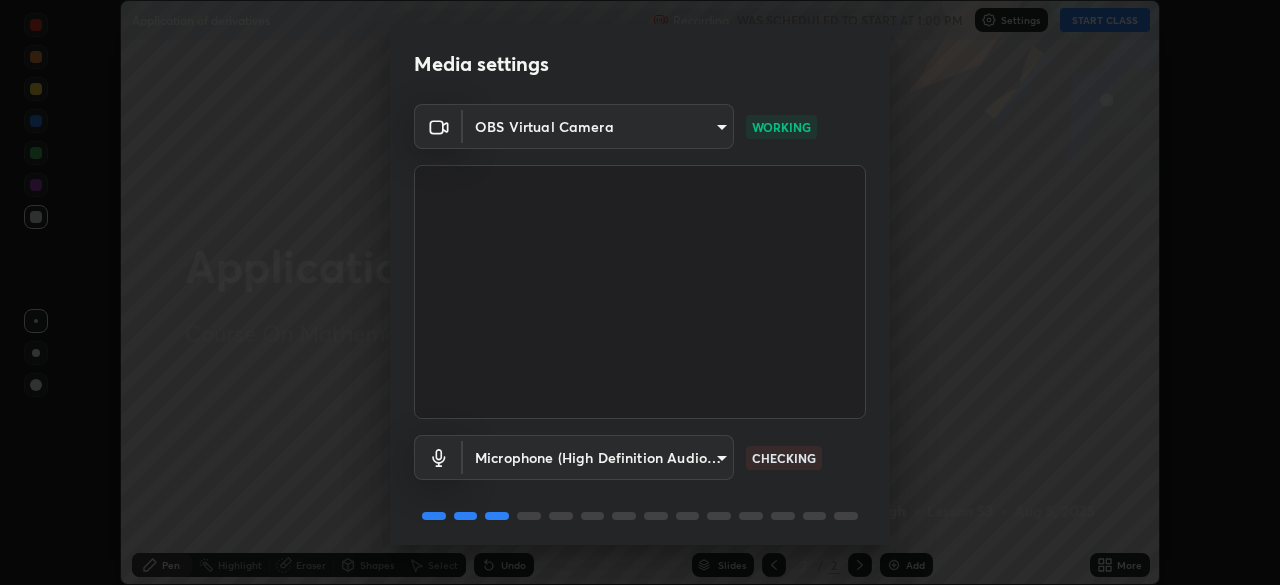 scroll, scrollTop: 71, scrollLeft: 0, axis: vertical 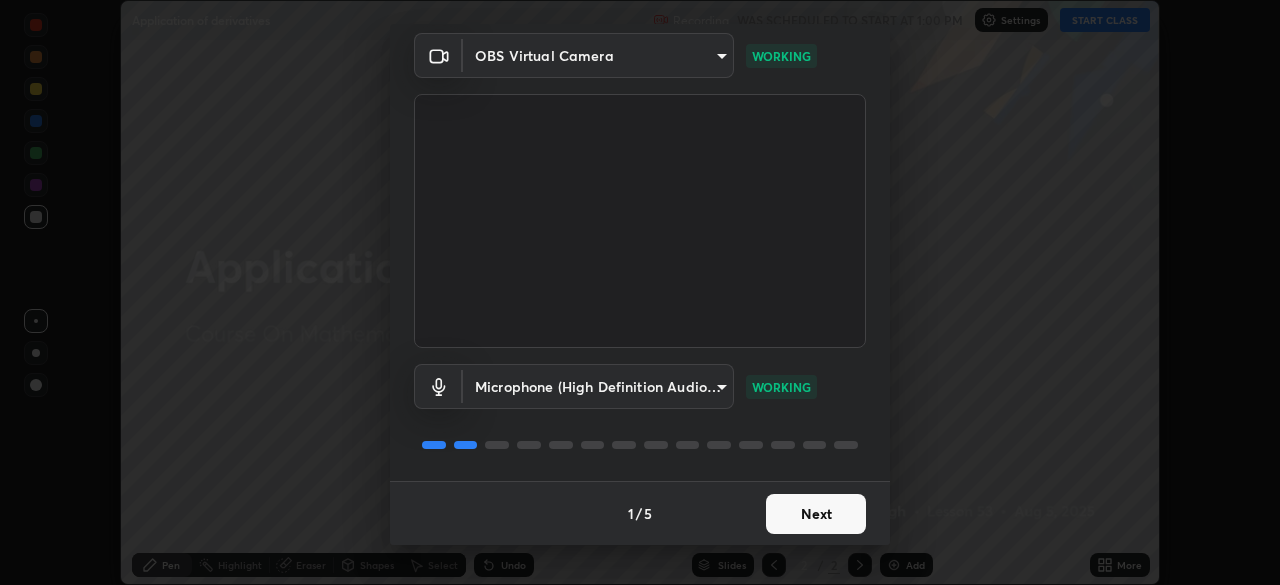 click on "Next" at bounding box center (816, 514) 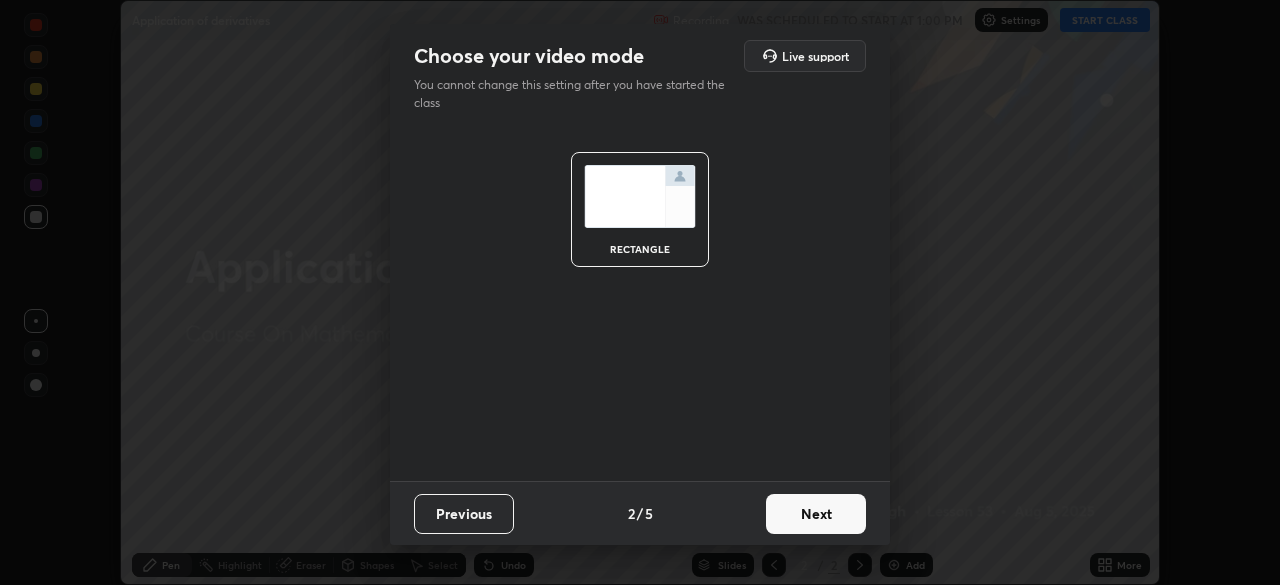 scroll, scrollTop: 0, scrollLeft: 0, axis: both 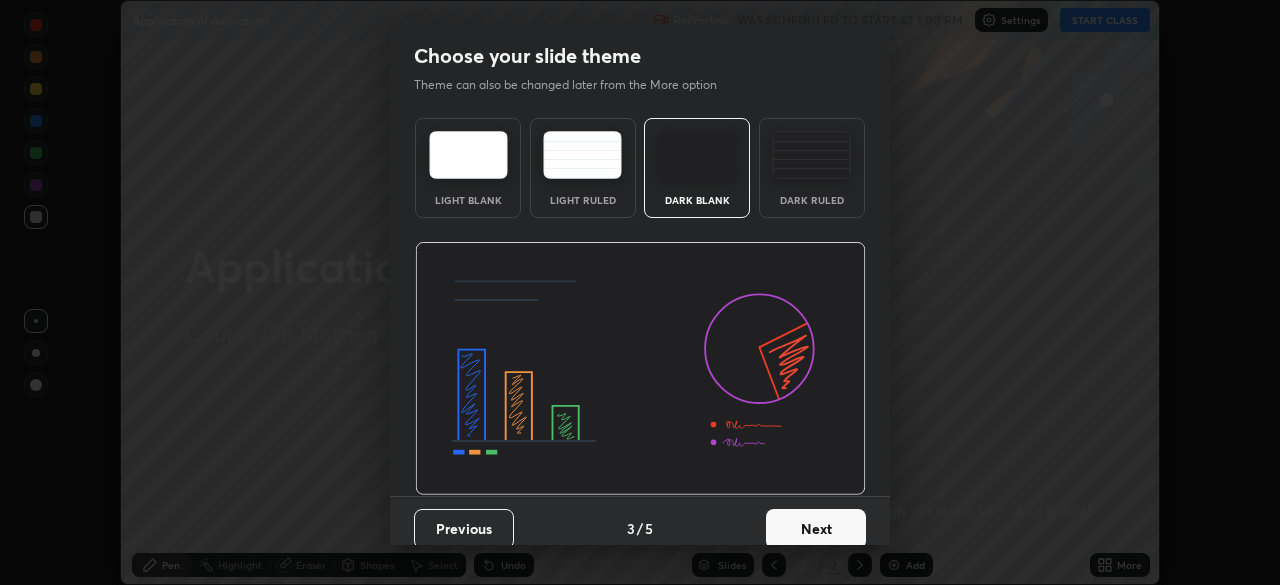 click on "Next" at bounding box center [816, 529] 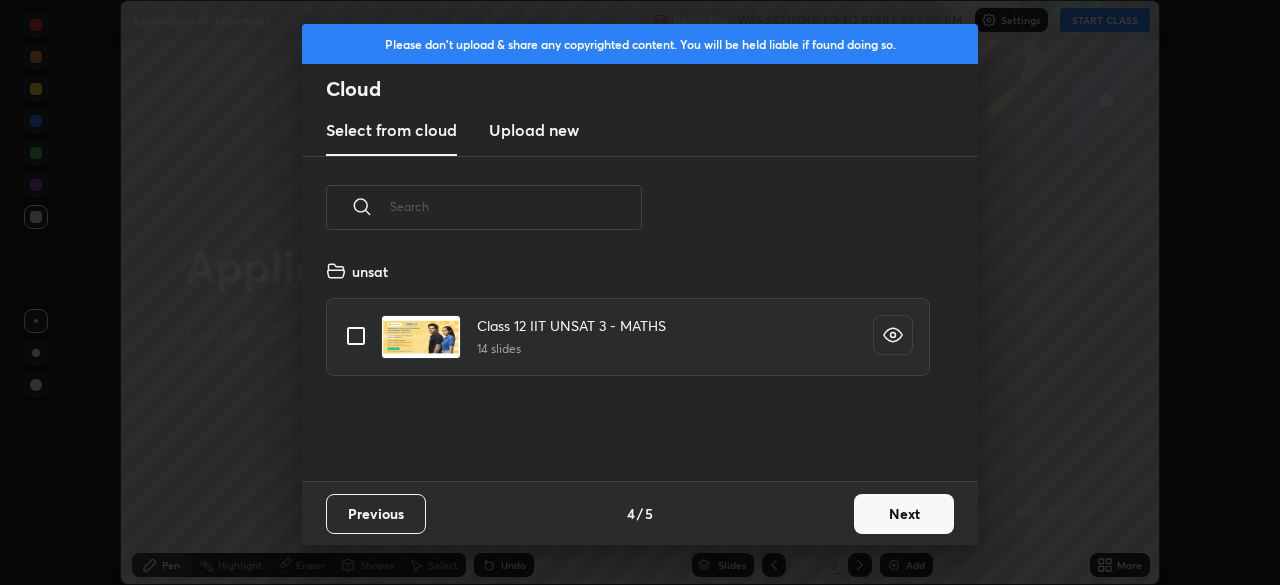 click on "Next" at bounding box center (904, 514) 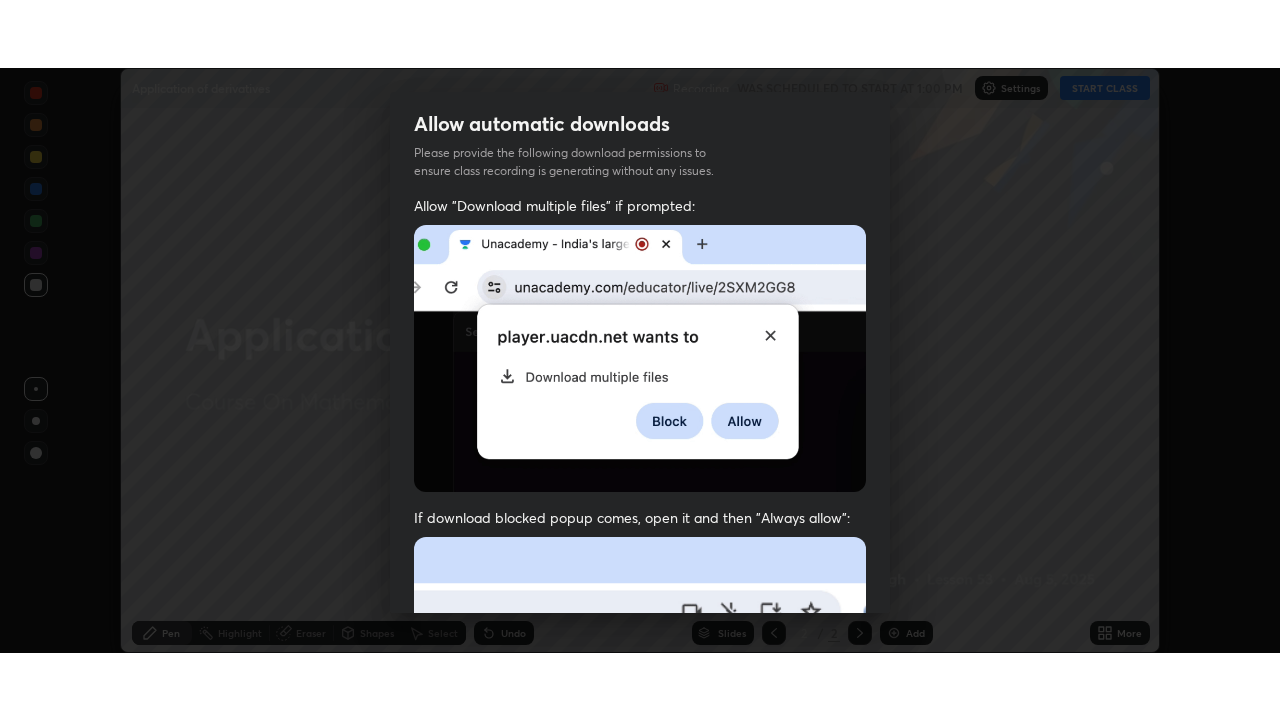 scroll, scrollTop: 479, scrollLeft: 0, axis: vertical 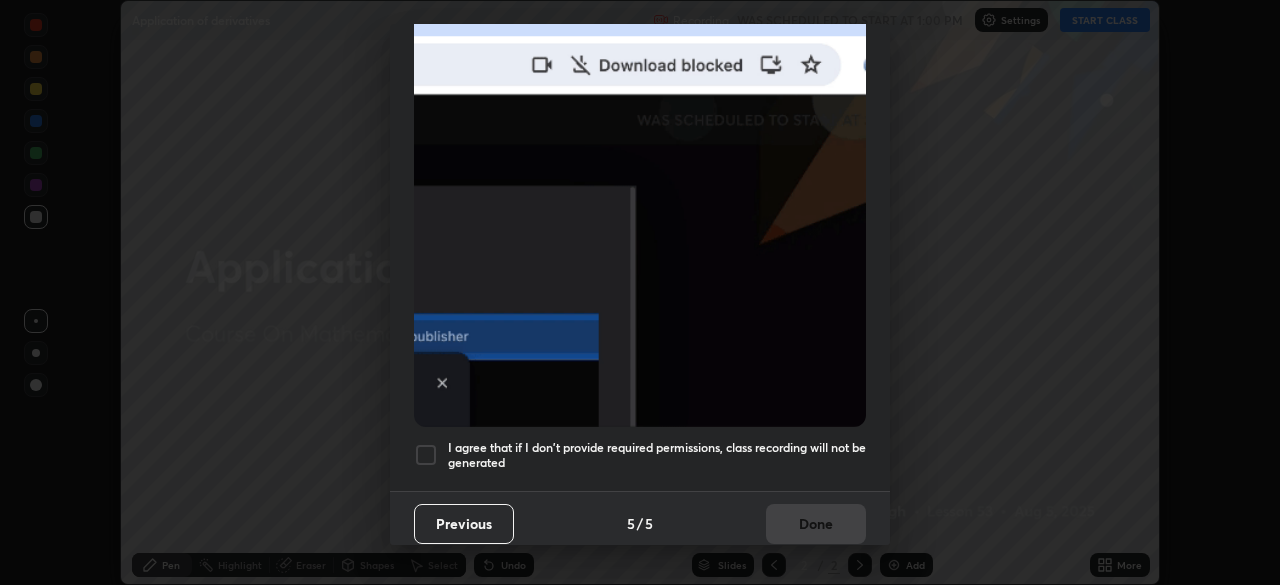 click at bounding box center [426, 455] 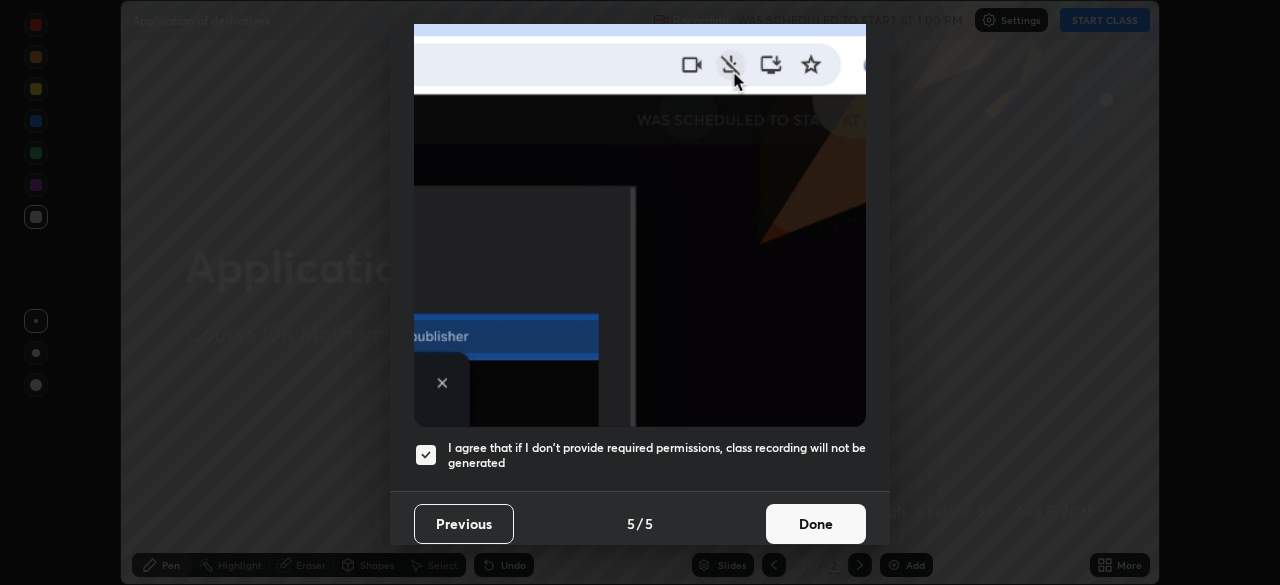 click on "Done" at bounding box center (816, 524) 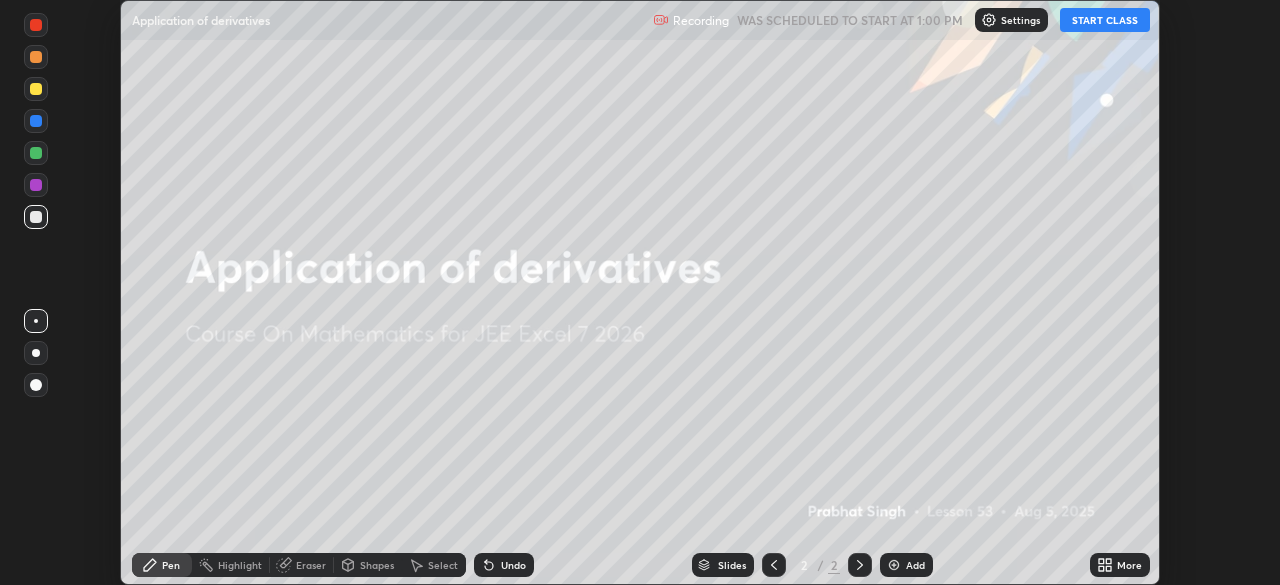 click on "START CLASS" at bounding box center [1105, 20] 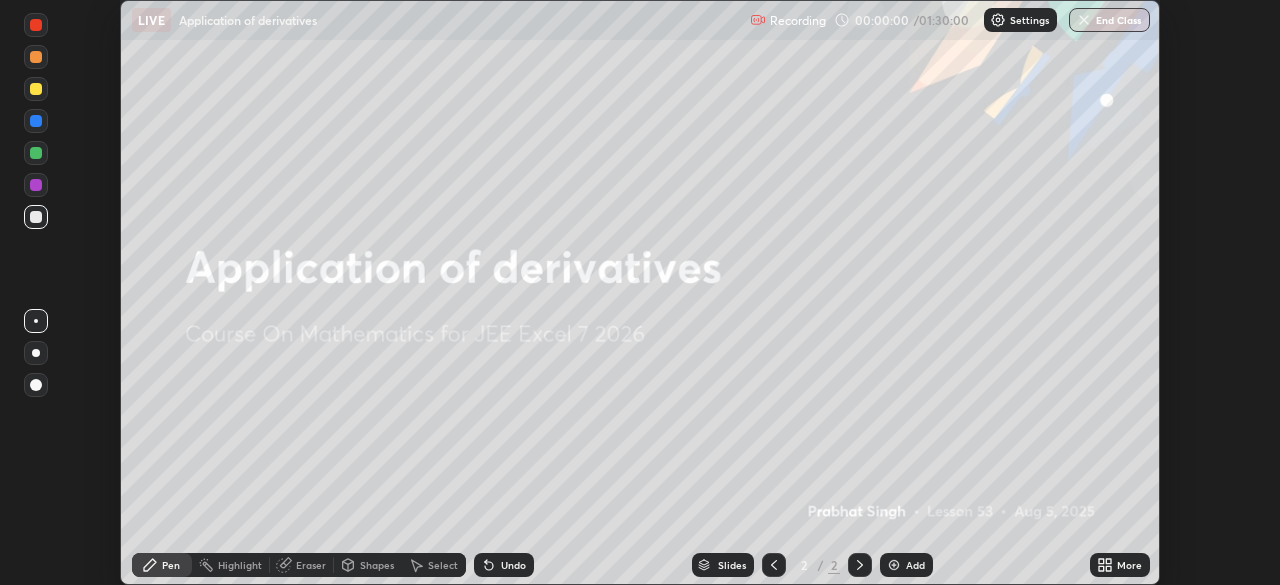 click 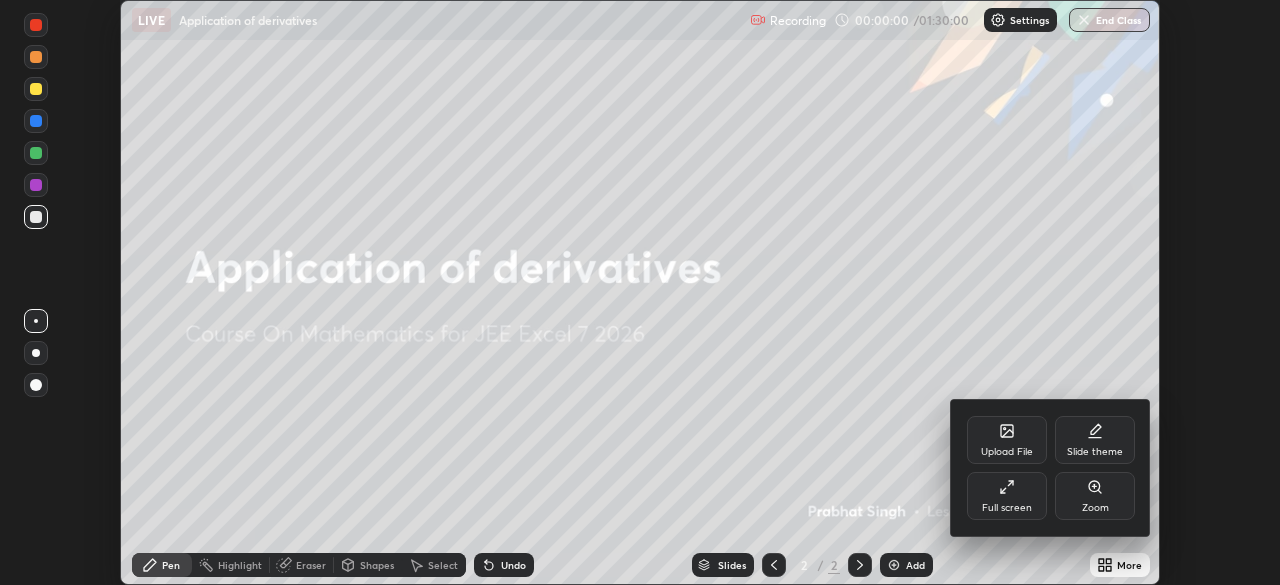 click 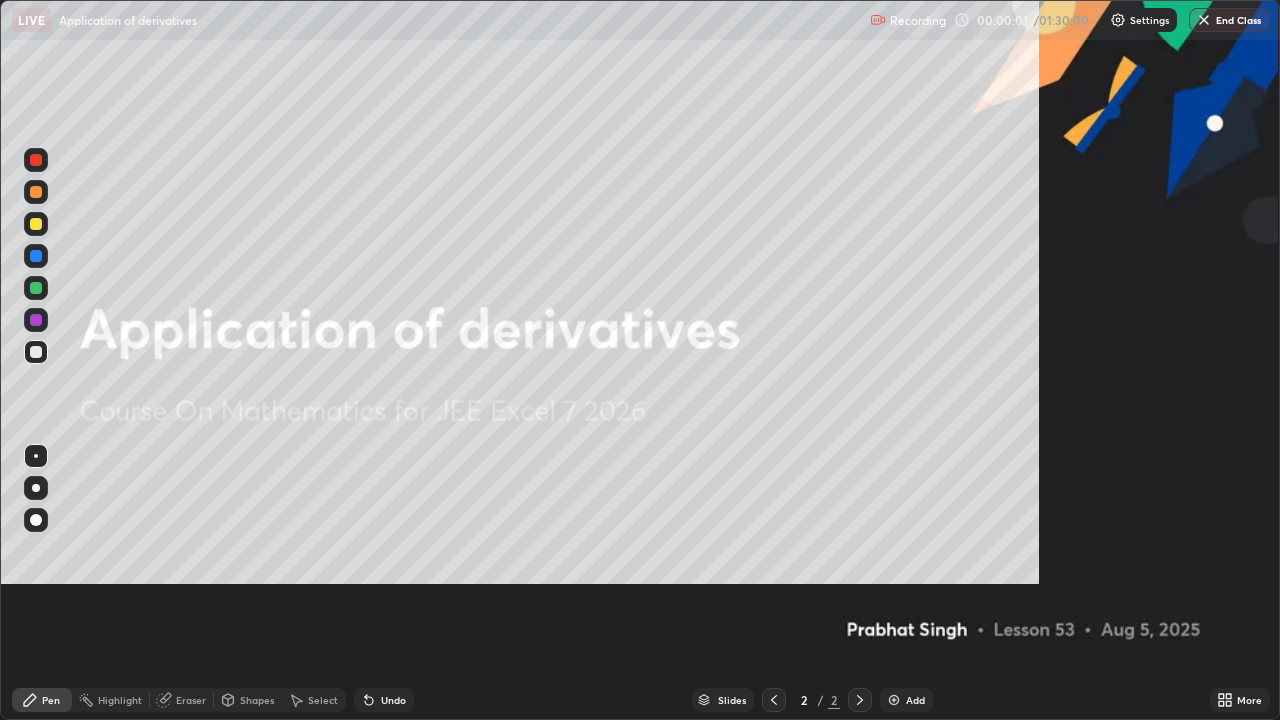 scroll, scrollTop: 99280, scrollLeft: 98720, axis: both 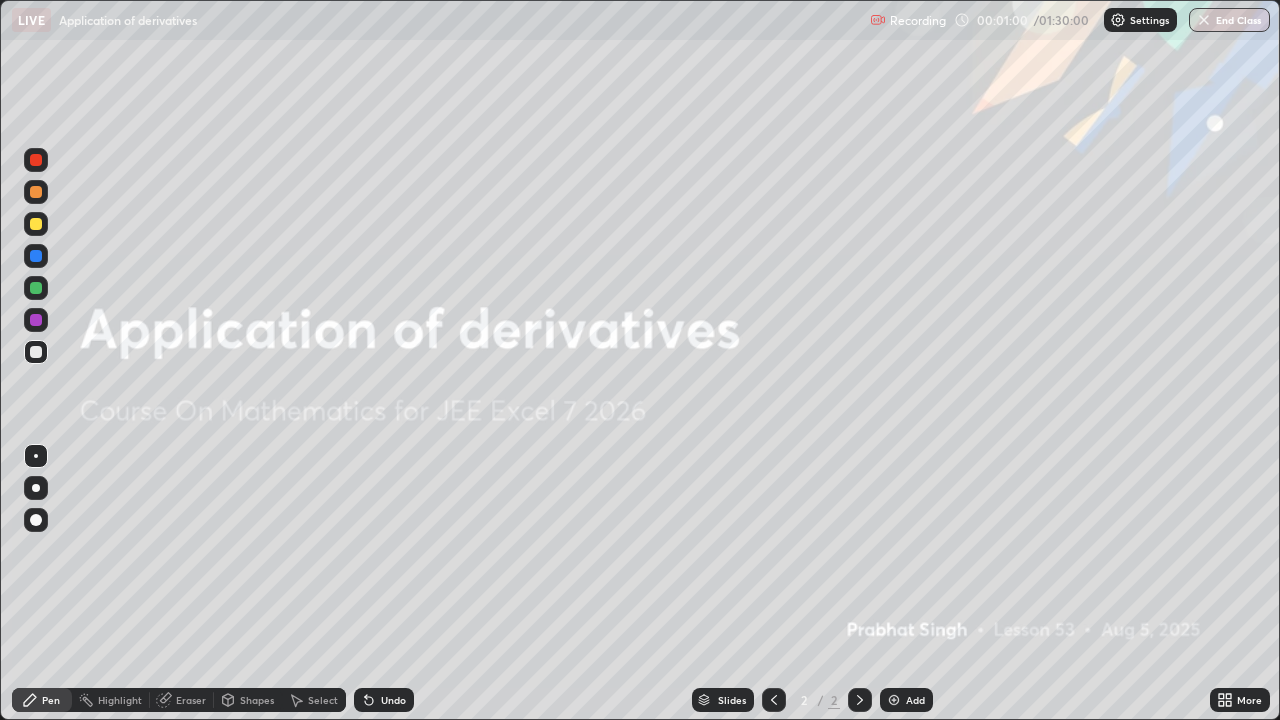 click at bounding box center [894, 700] 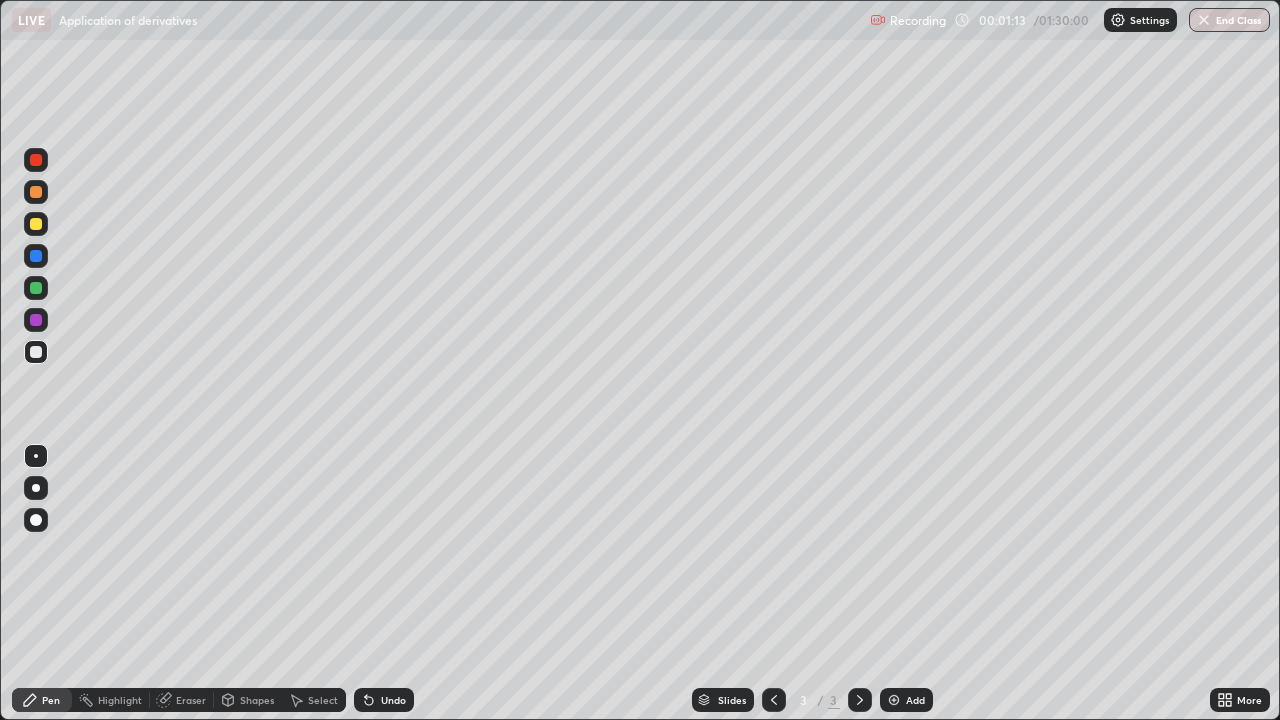 click at bounding box center (36, 224) 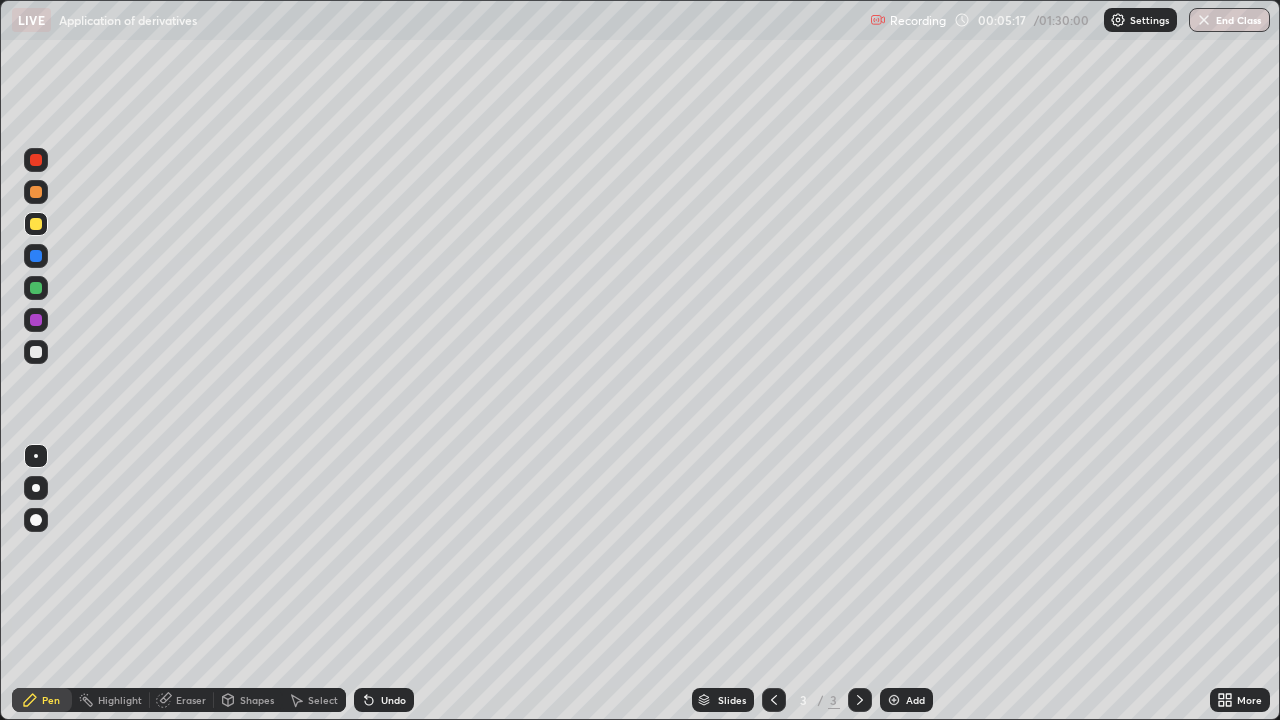 click at bounding box center (36, 352) 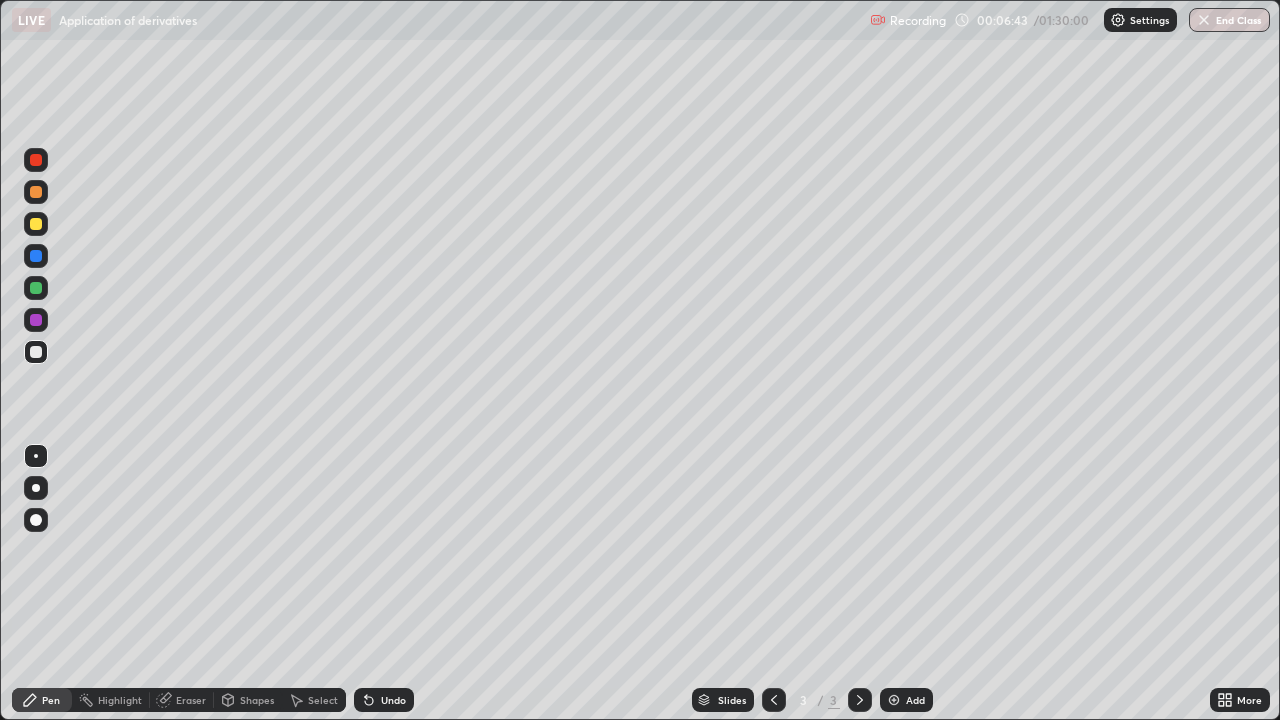 click at bounding box center [894, 700] 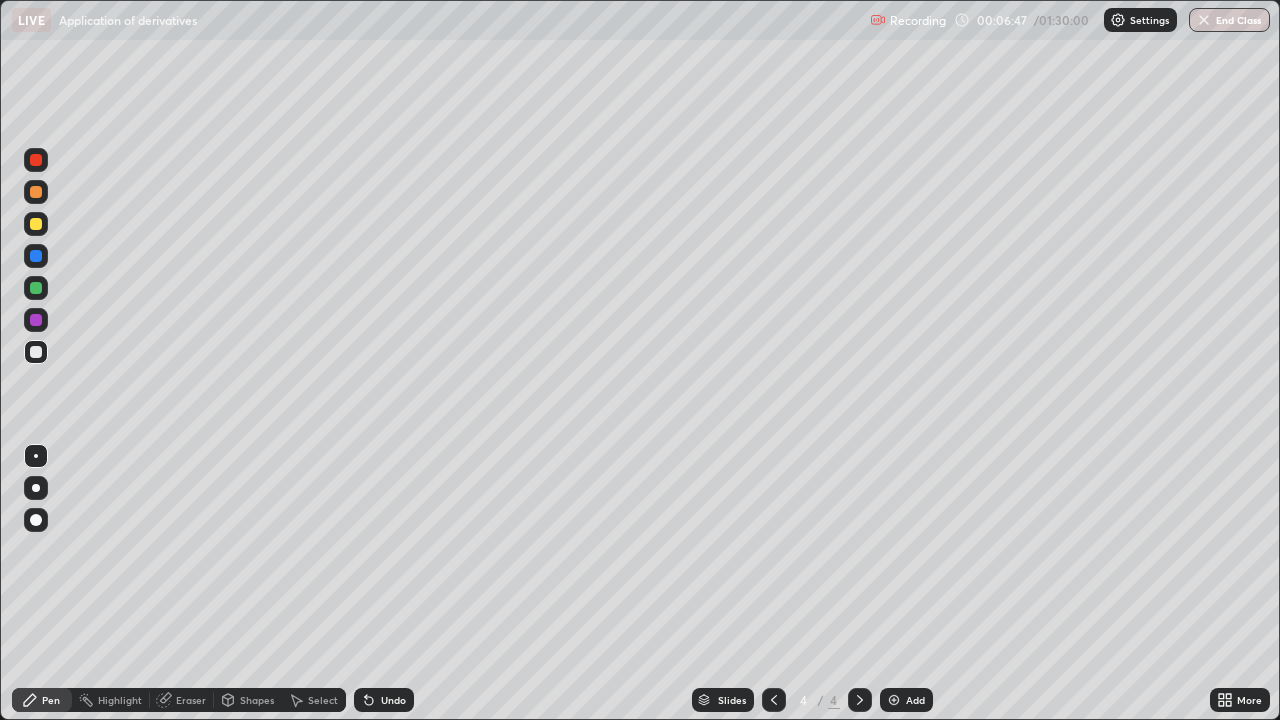 click at bounding box center (36, 288) 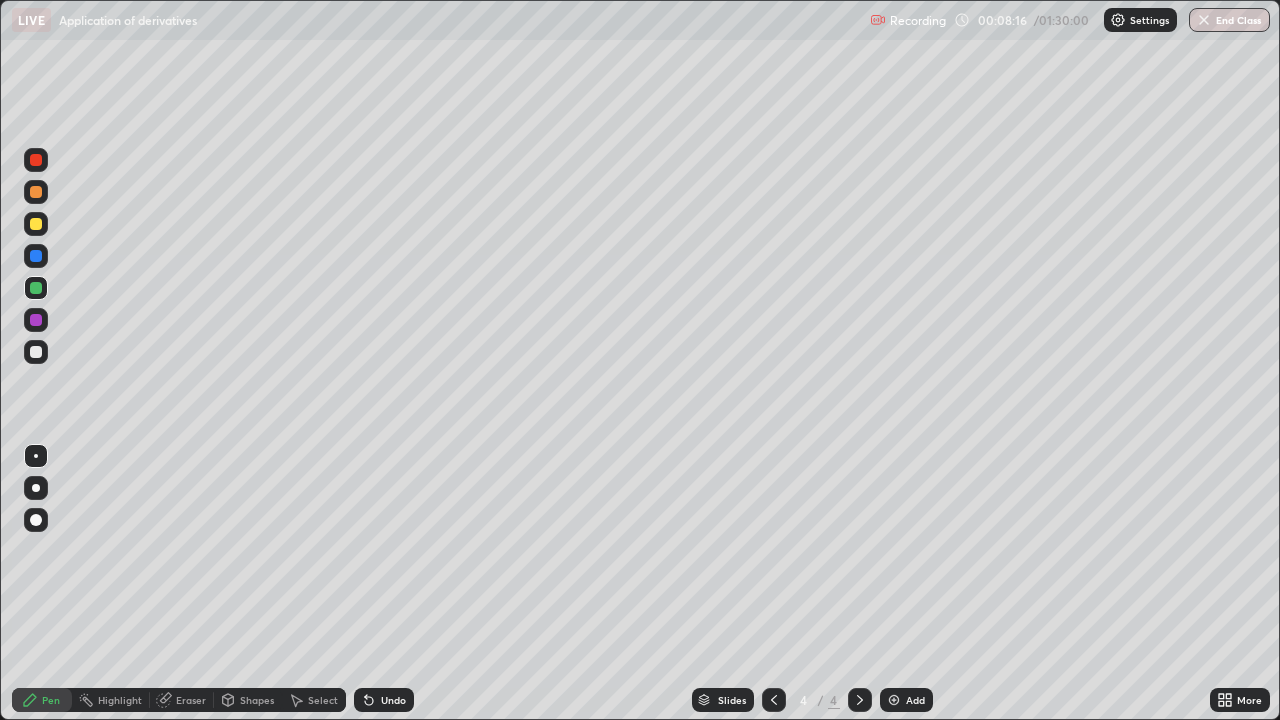 click at bounding box center (36, 352) 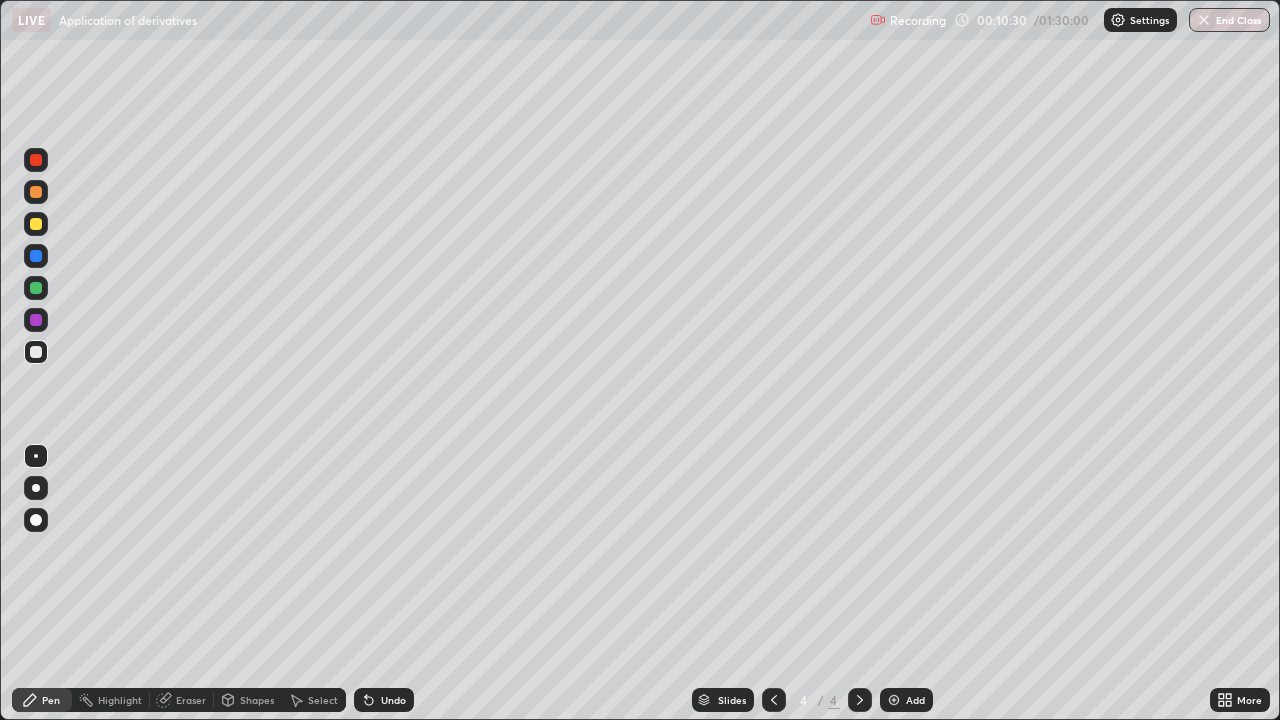 click at bounding box center [36, 288] 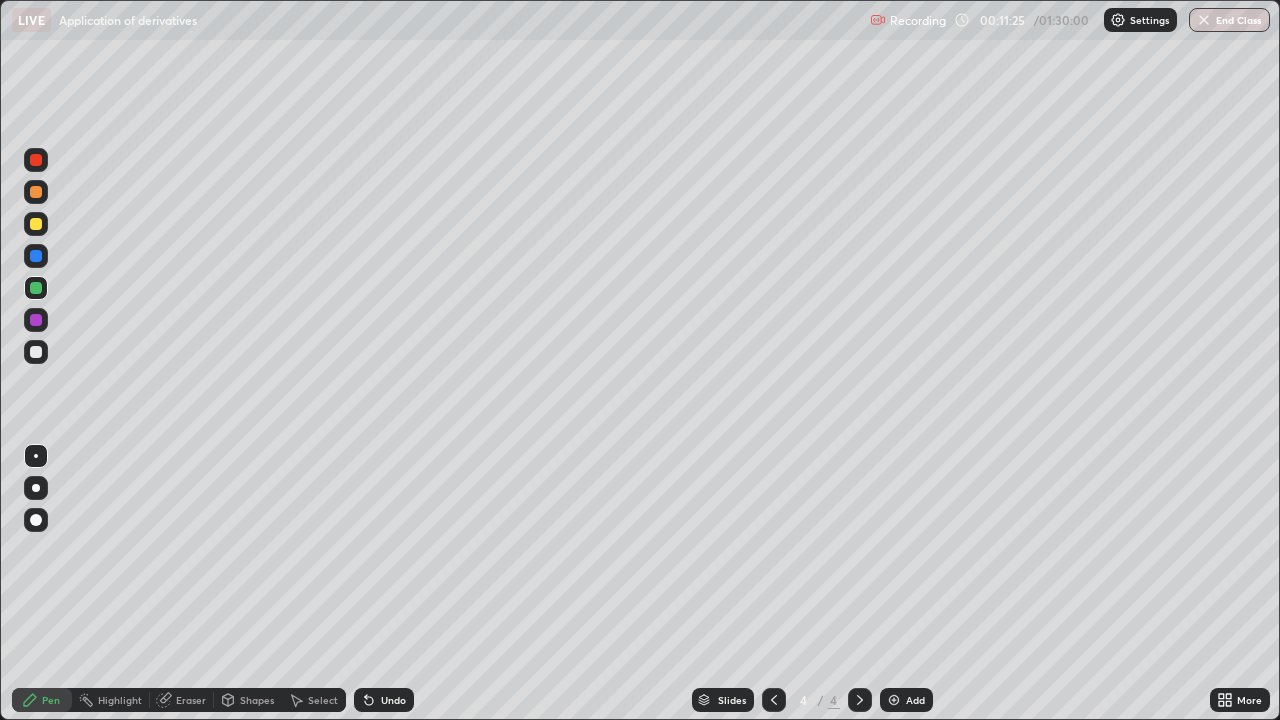 click on "Undo" at bounding box center [384, 700] 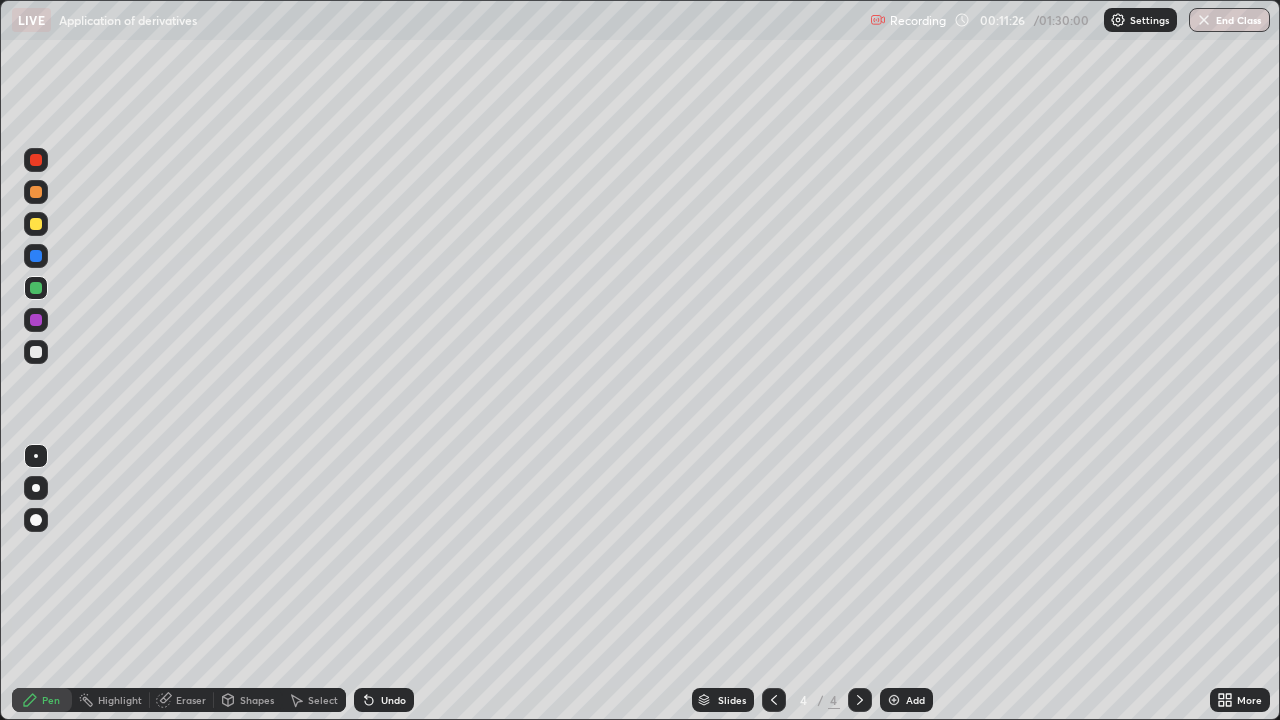 click 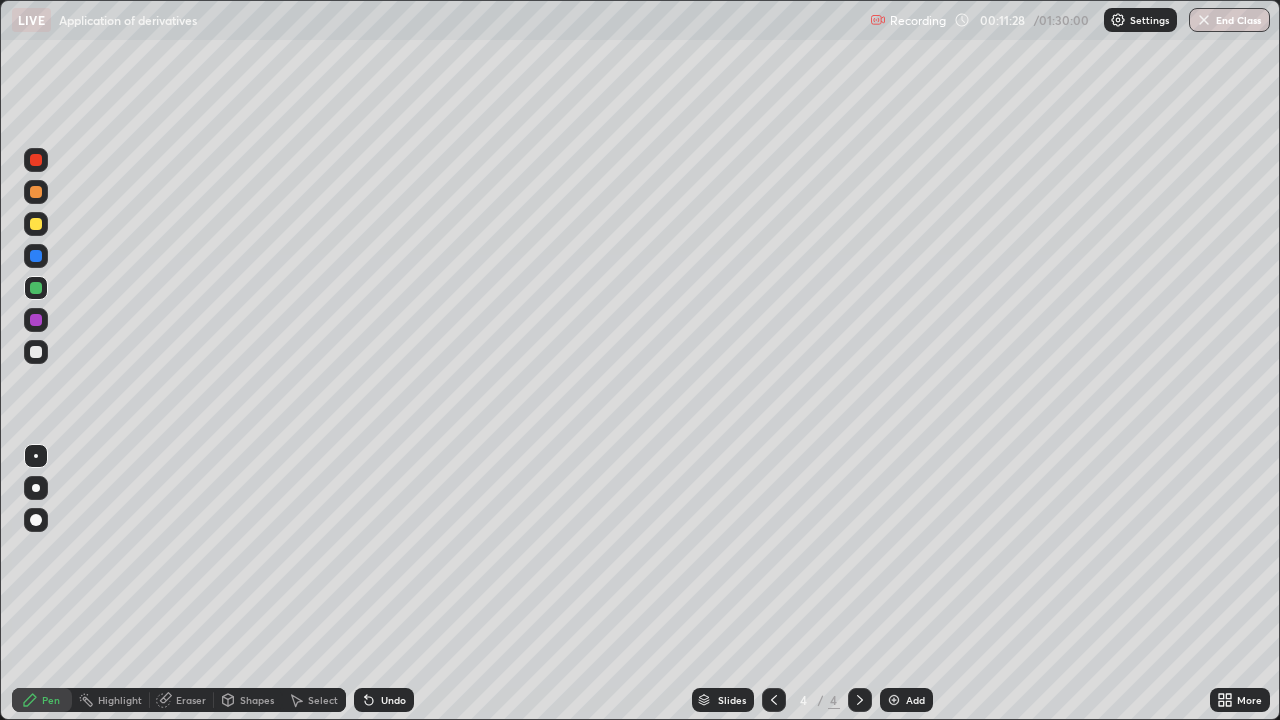 click at bounding box center (36, 224) 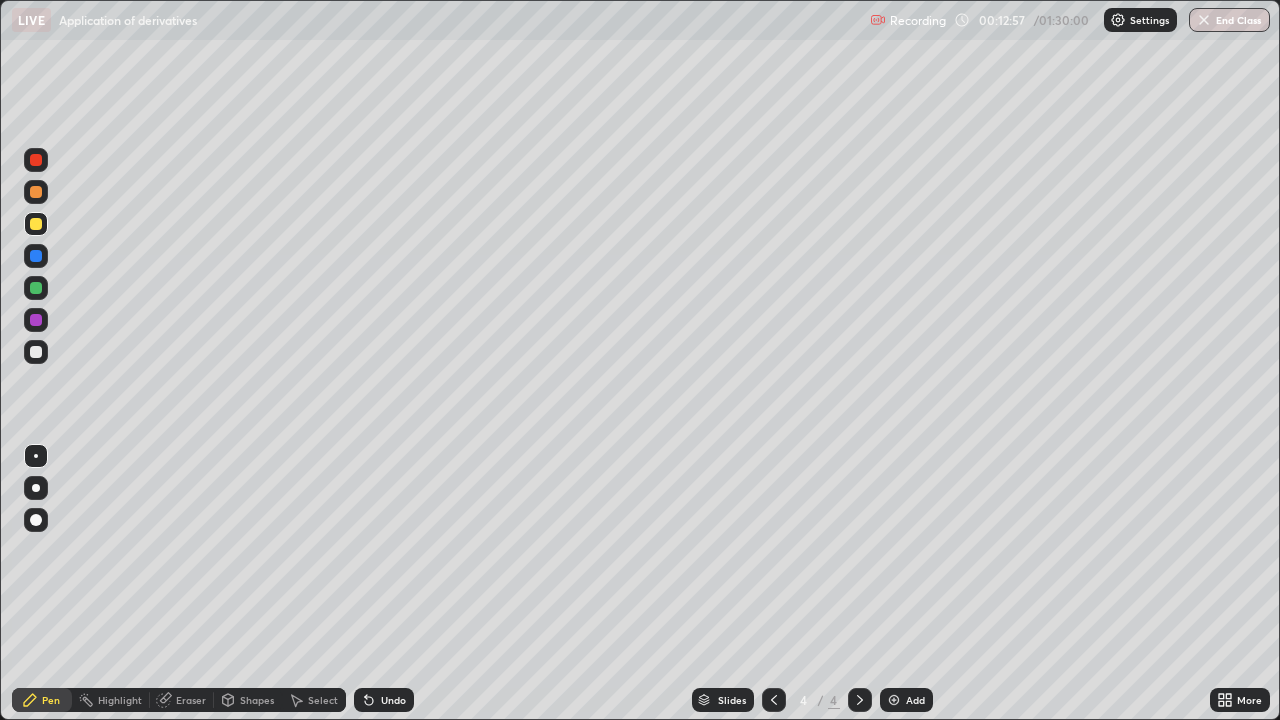 click at bounding box center (894, 700) 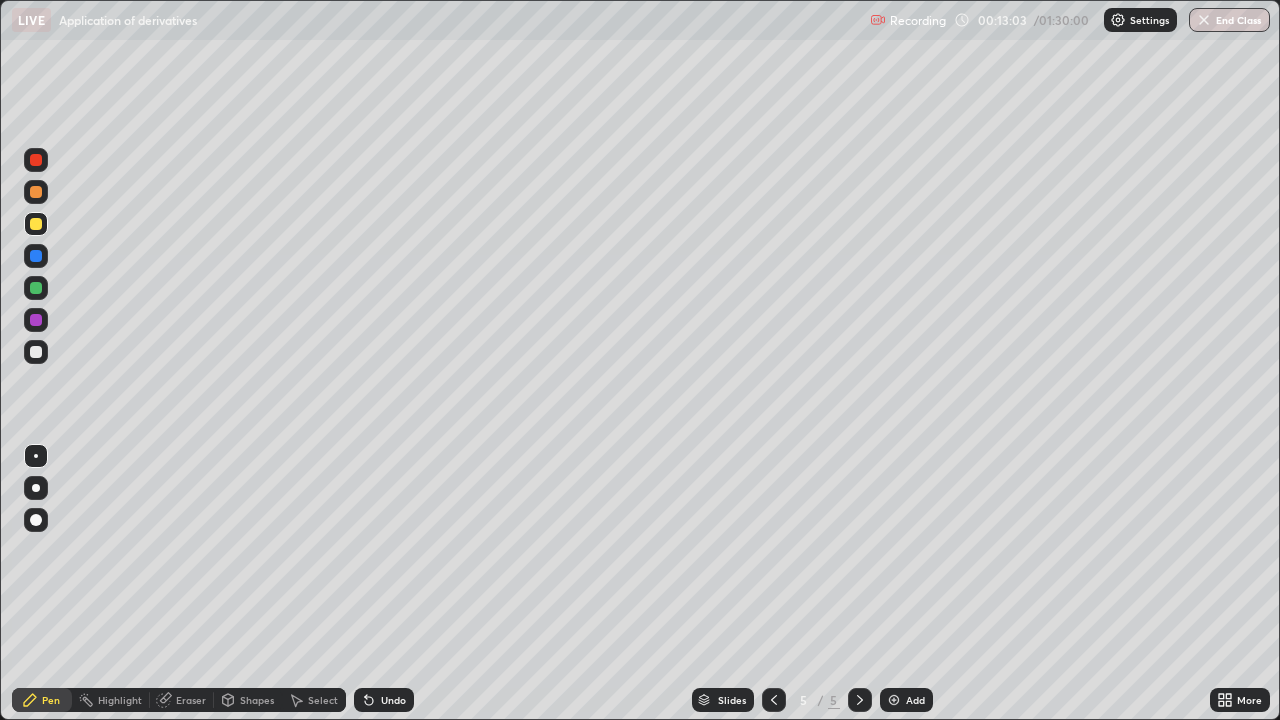 click at bounding box center [36, 320] 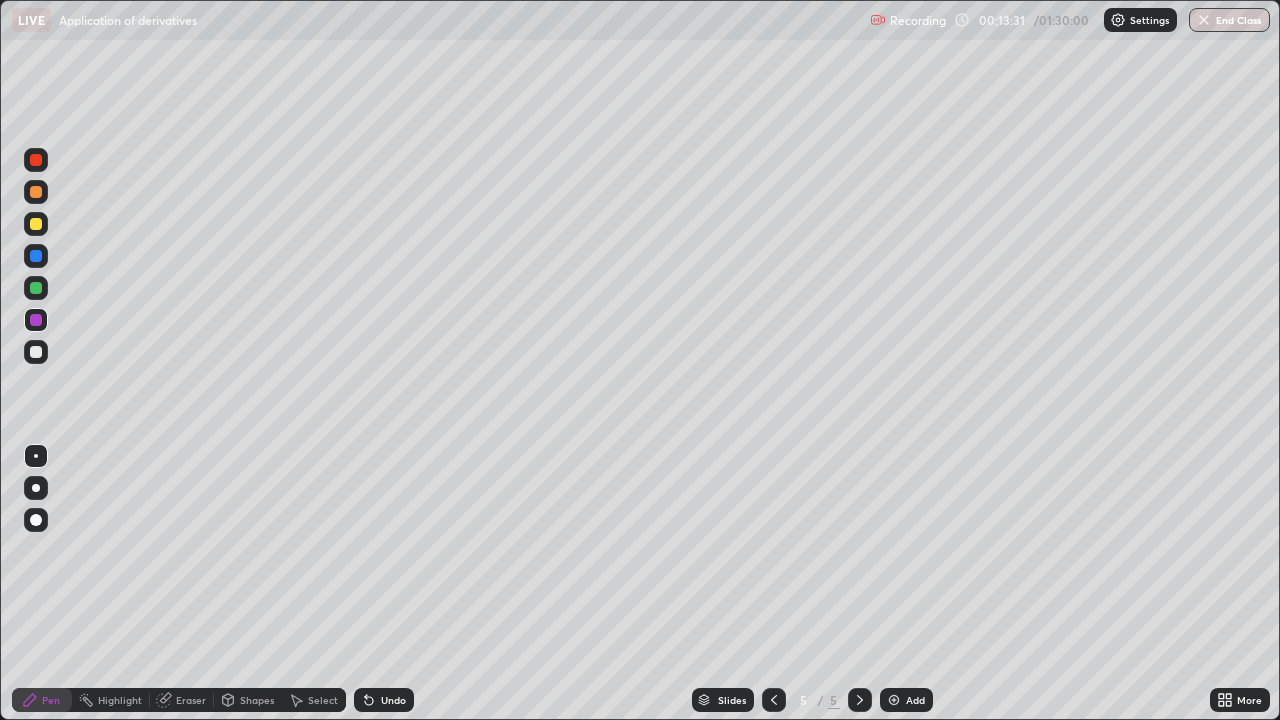 click 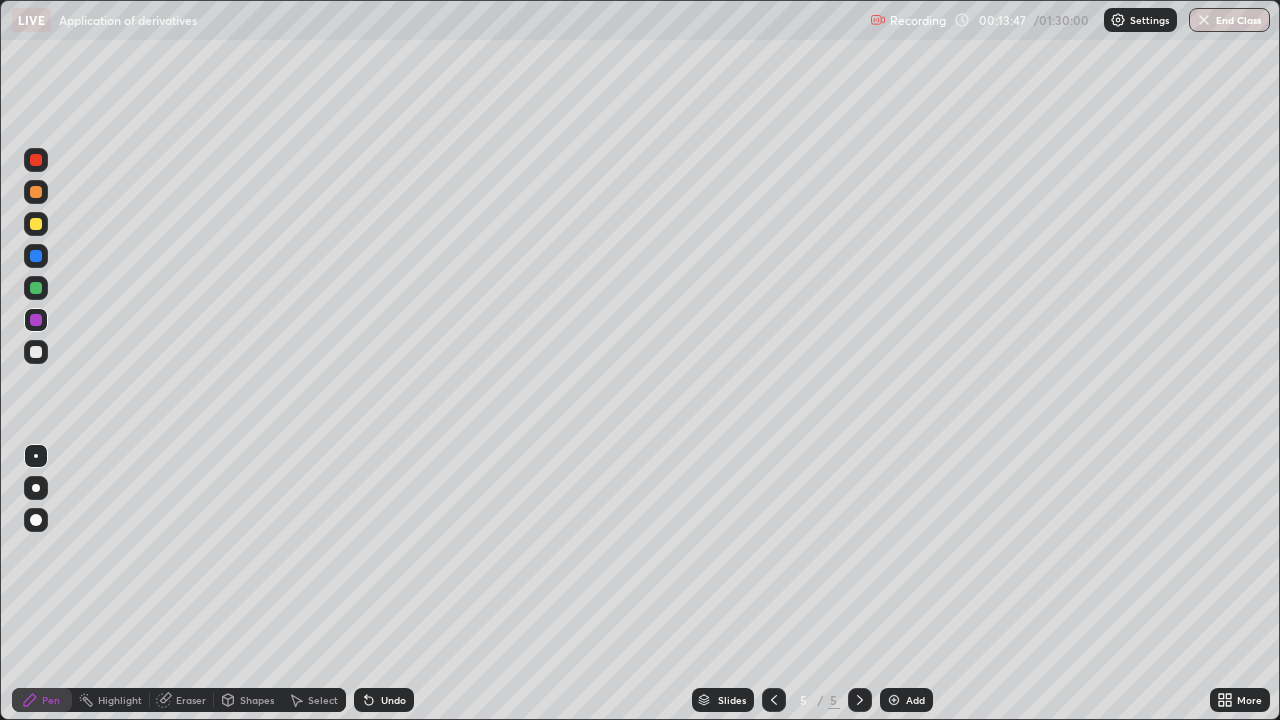click at bounding box center [36, 352] 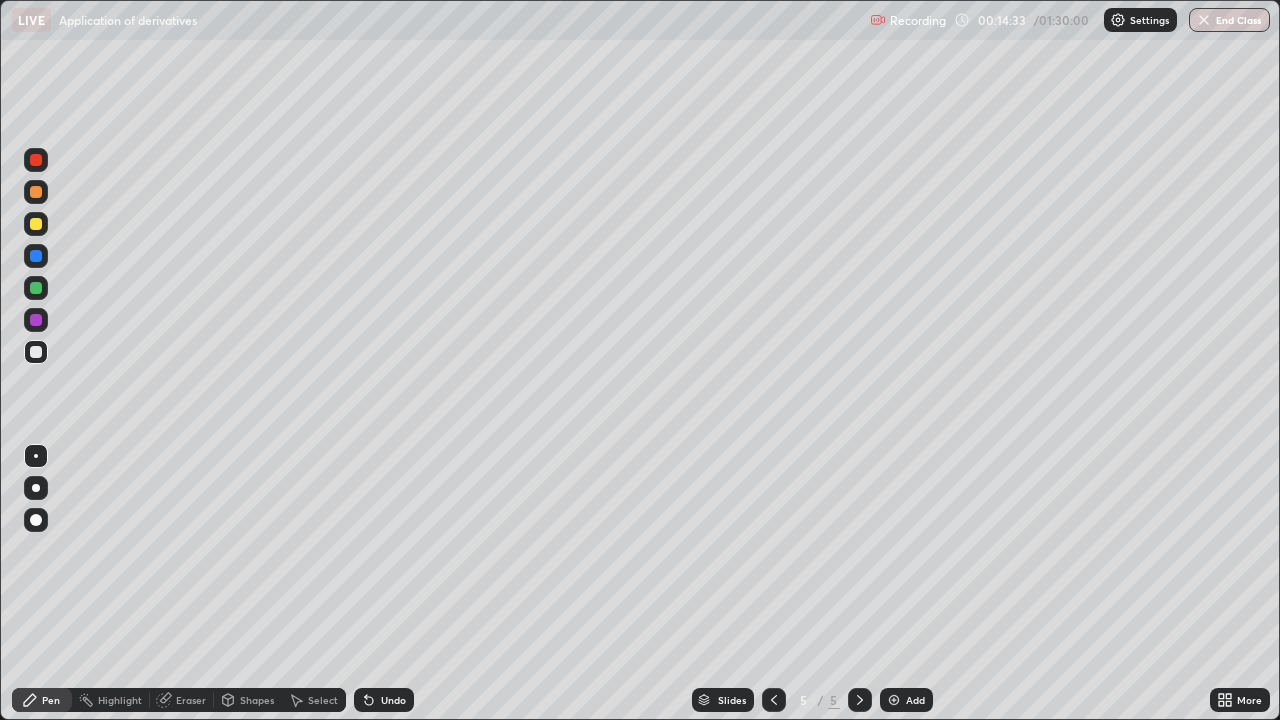 click at bounding box center [36, 288] 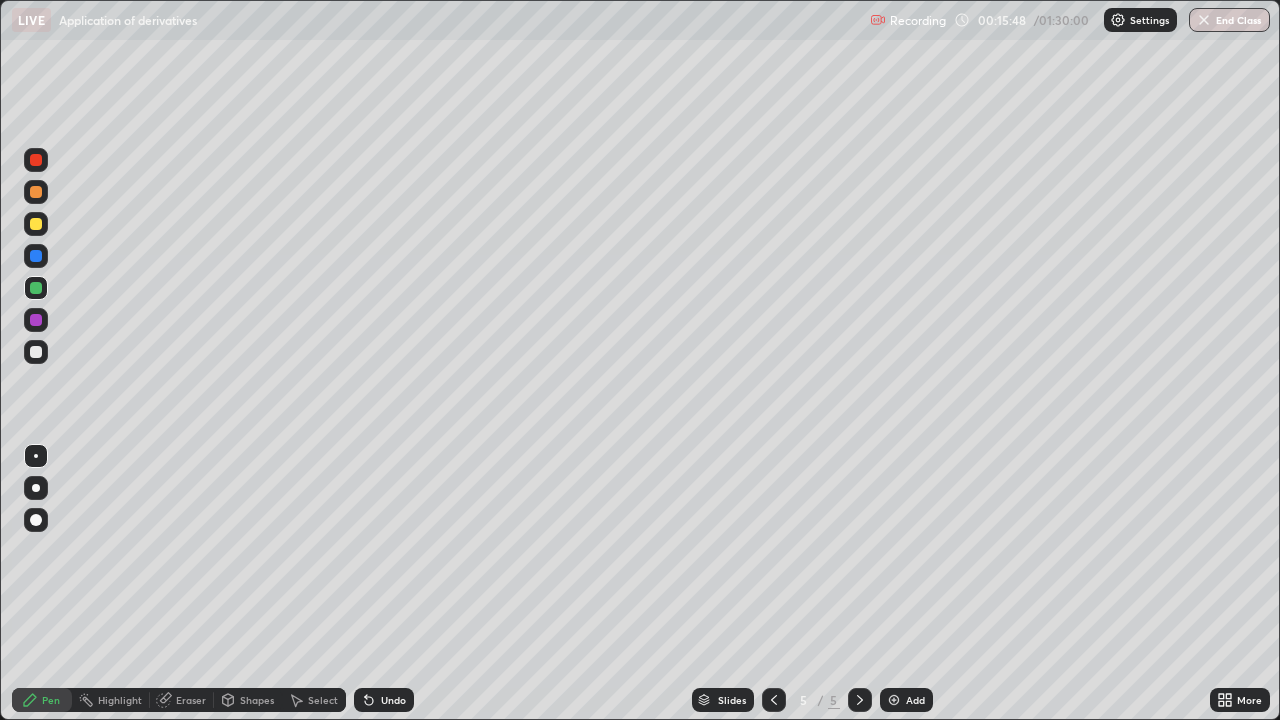 click on "Add" at bounding box center (906, 700) 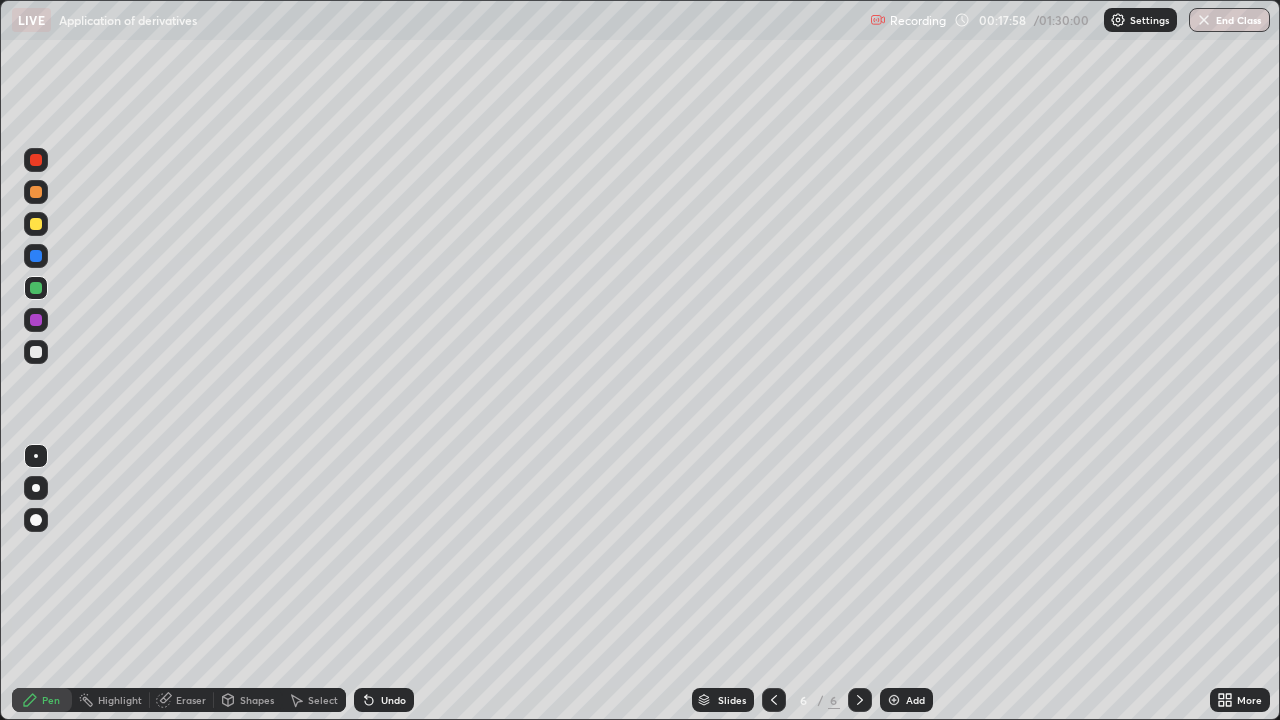 click at bounding box center (36, 352) 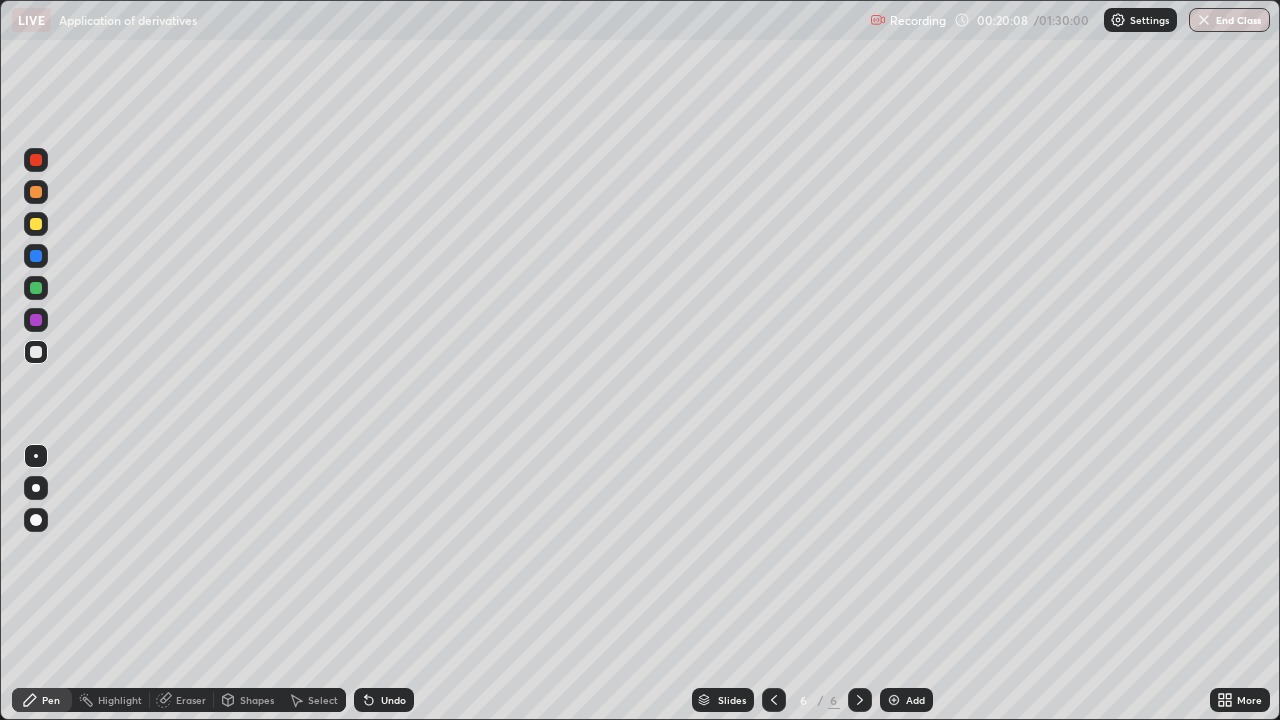 click at bounding box center [894, 700] 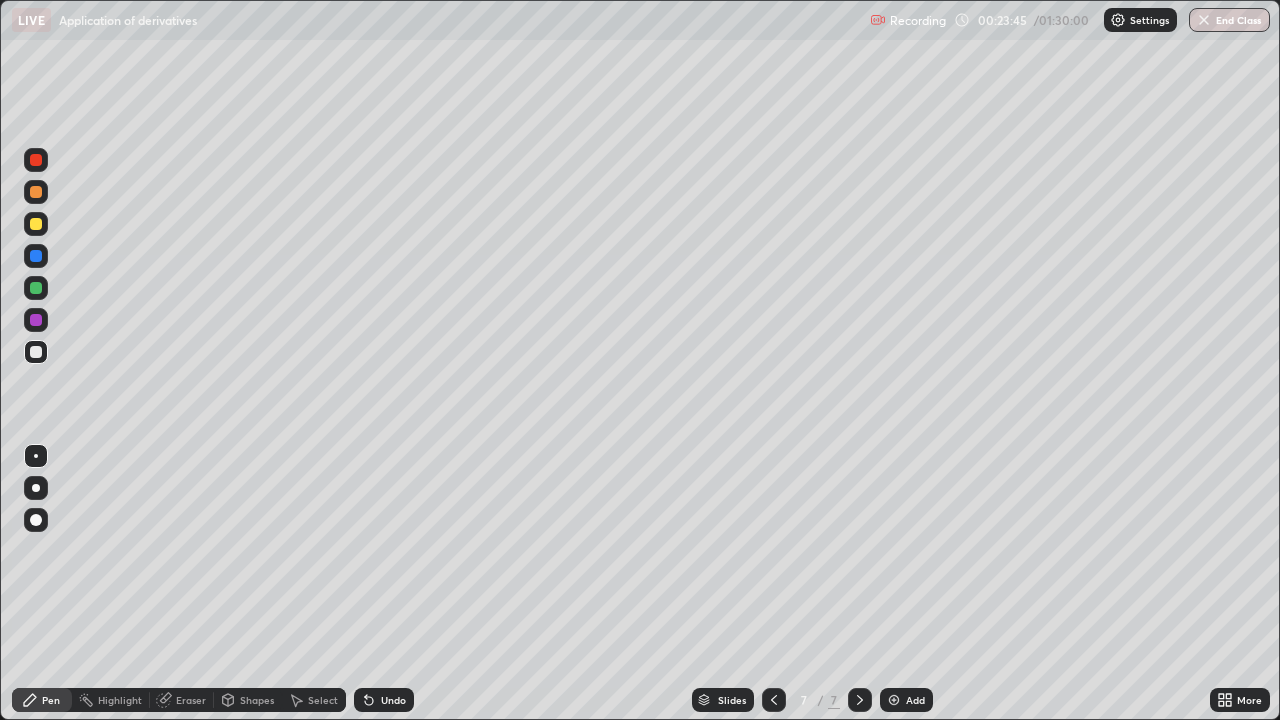 click at bounding box center [36, 288] 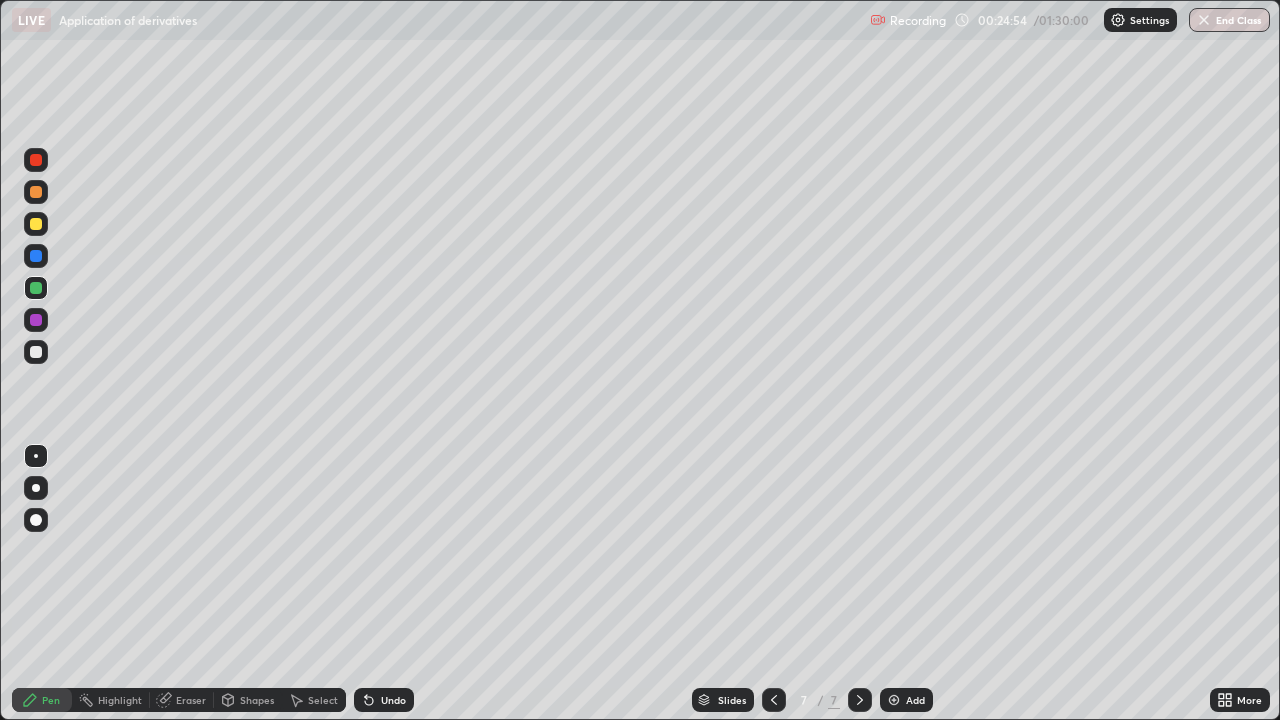 click at bounding box center [36, 224] 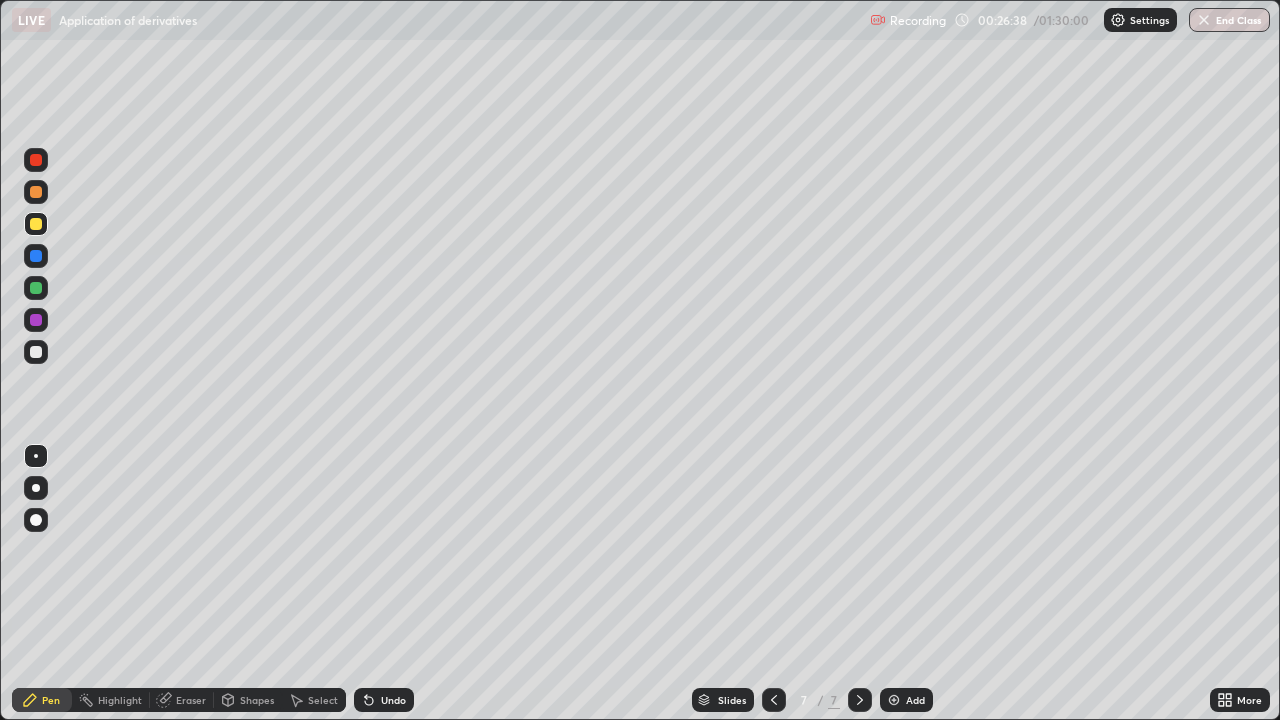 click at bounding box center (36, 320) 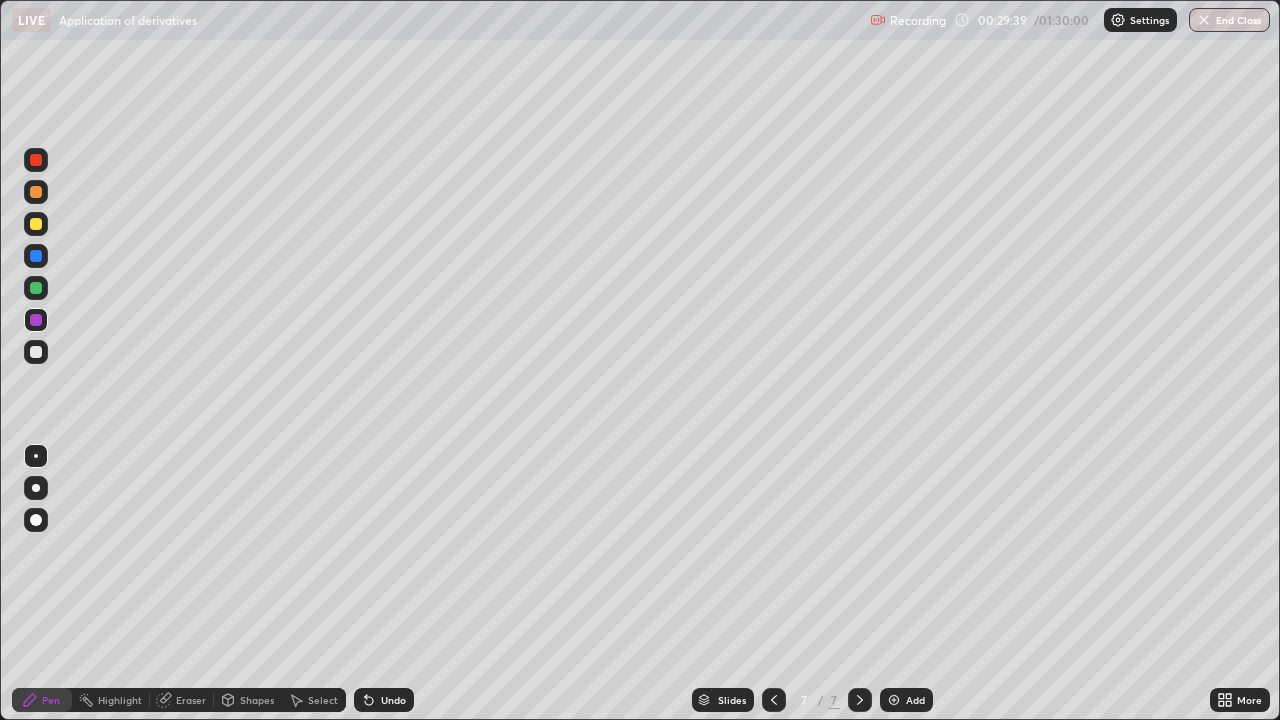 click at bounding box center [894, 700] 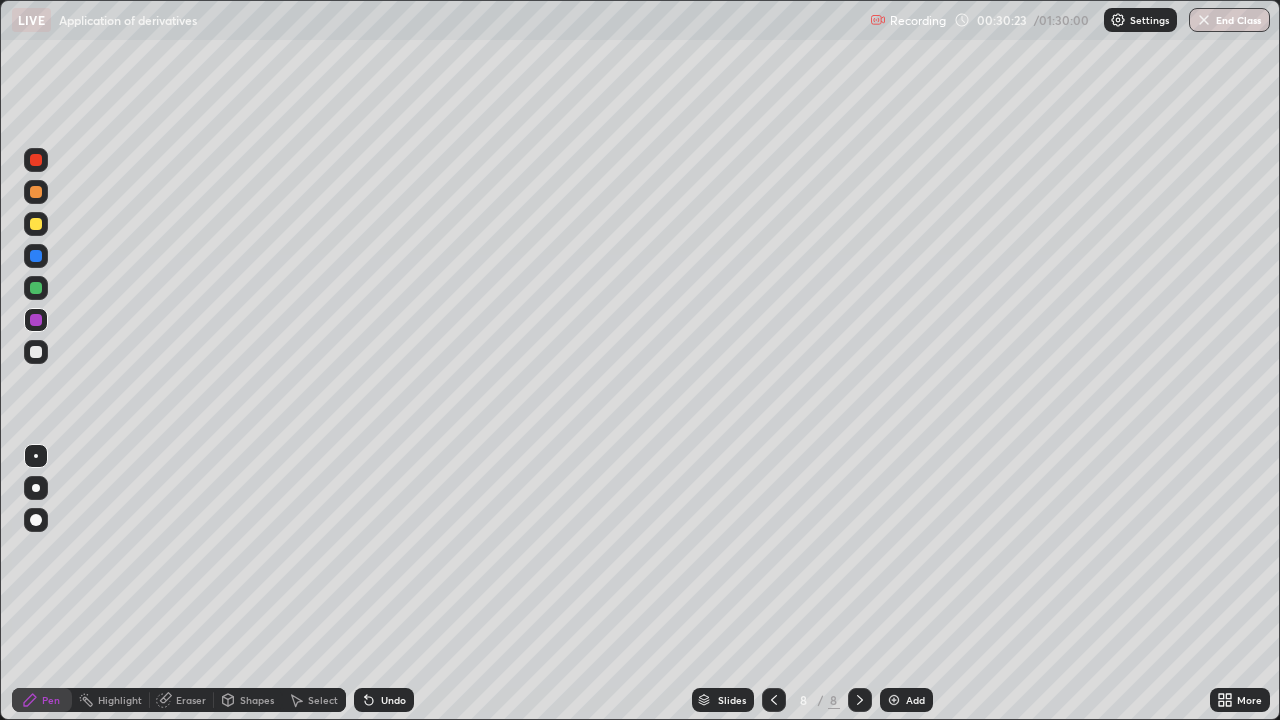 click at bounding box center (36, 352) 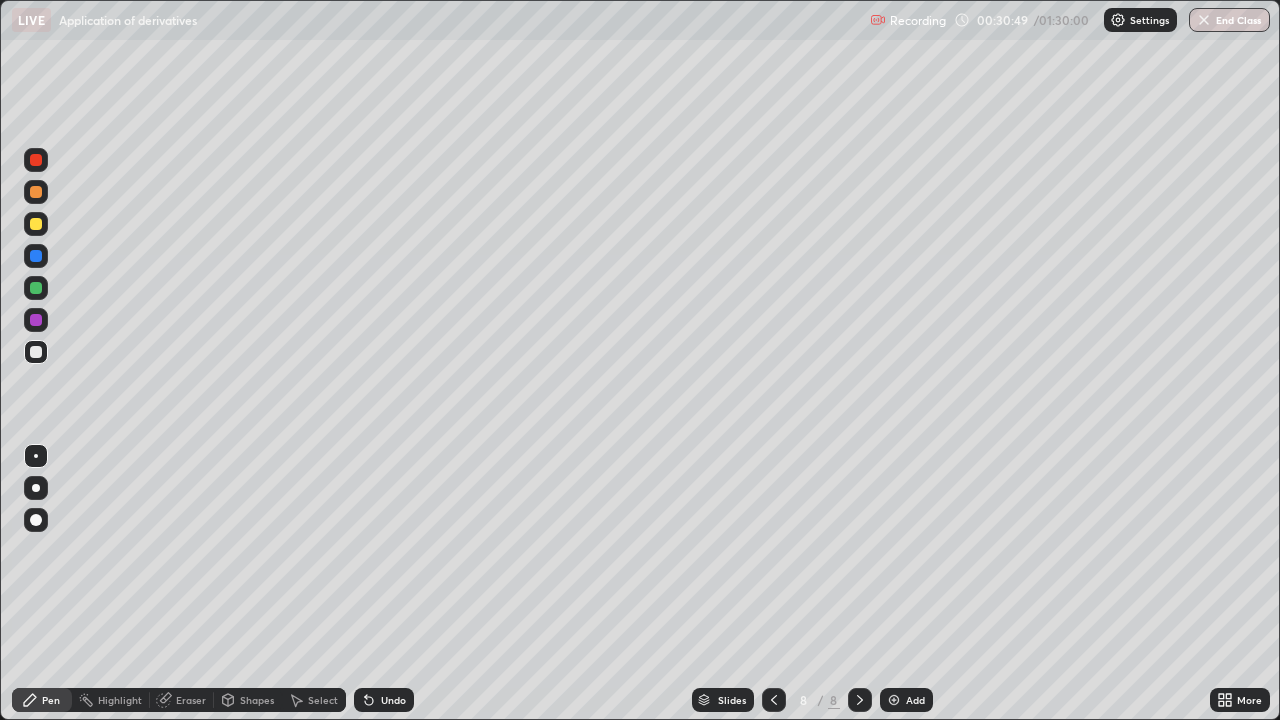 click 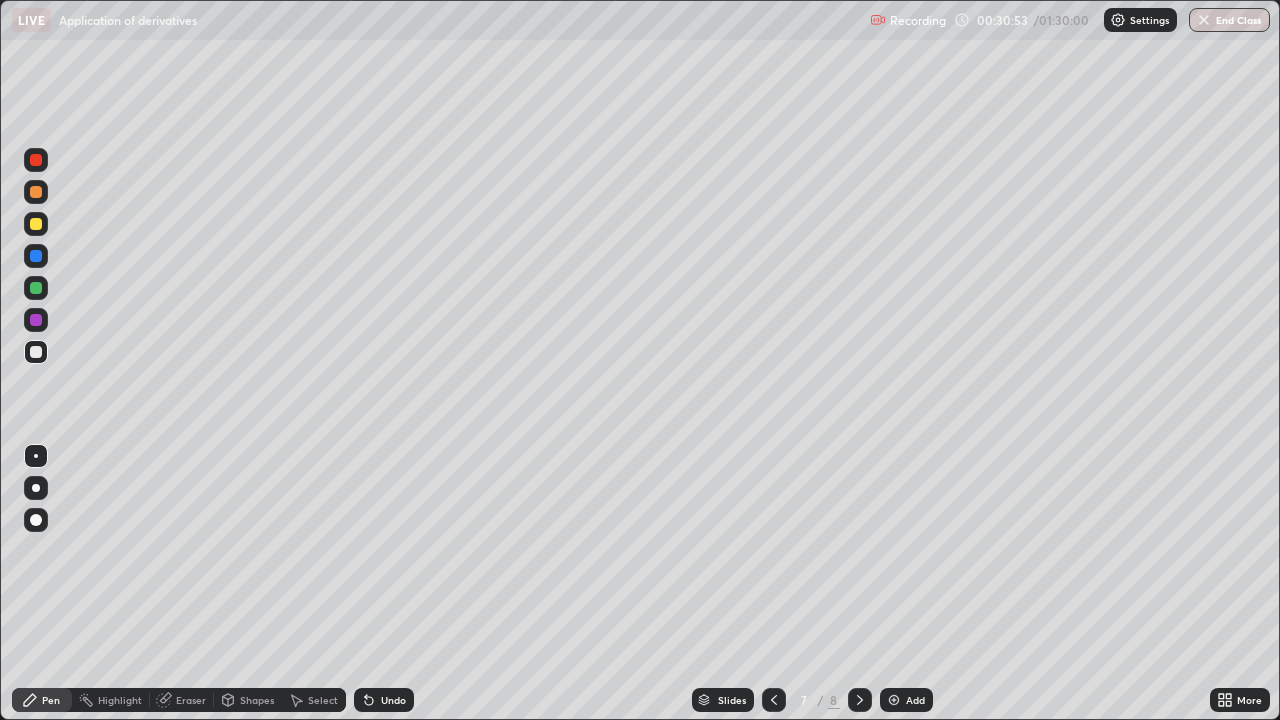 click 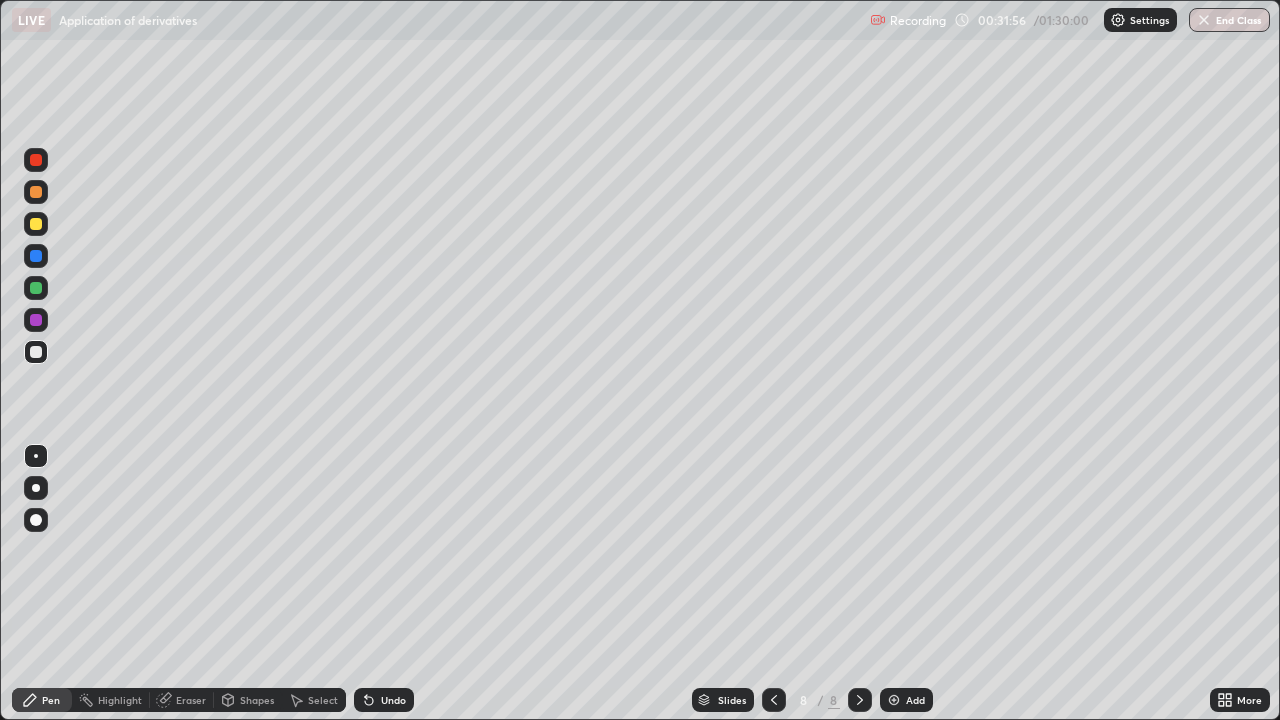 click on "Add" at bounding box center [906, 700] 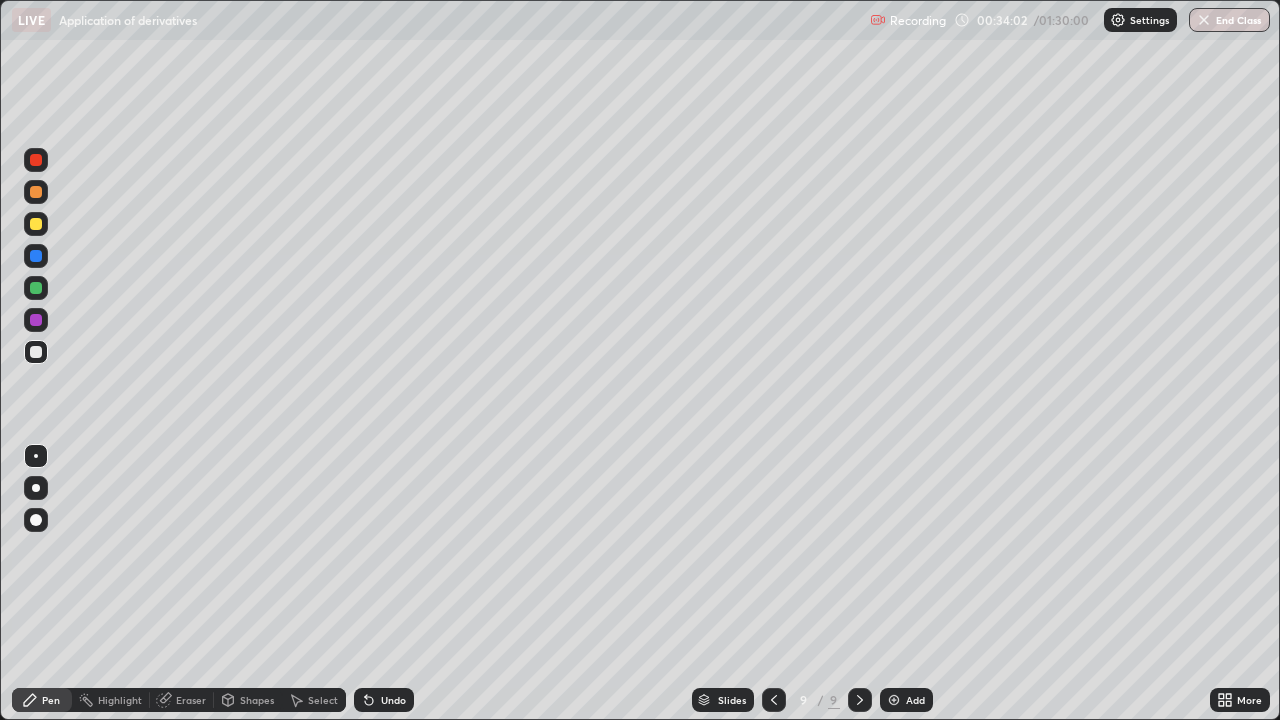 click at bounding box center (36, 224) 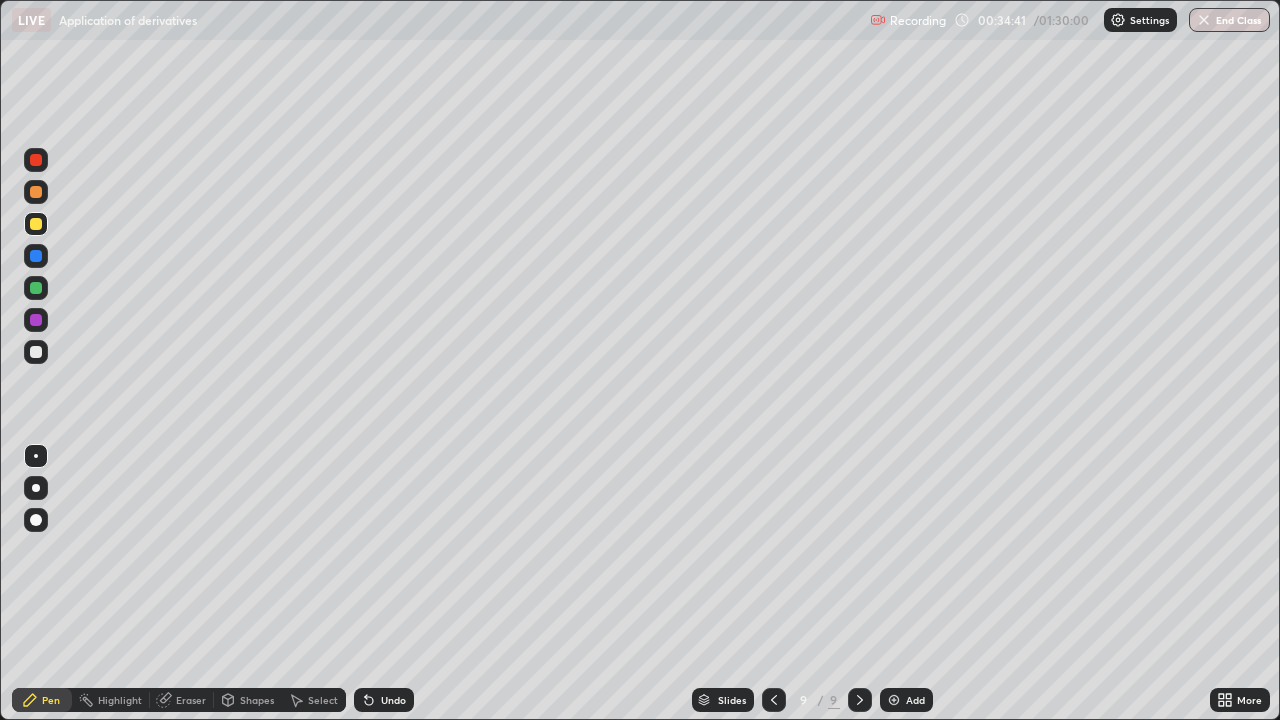 click on "Eraser" at bounding box center [191, 700] 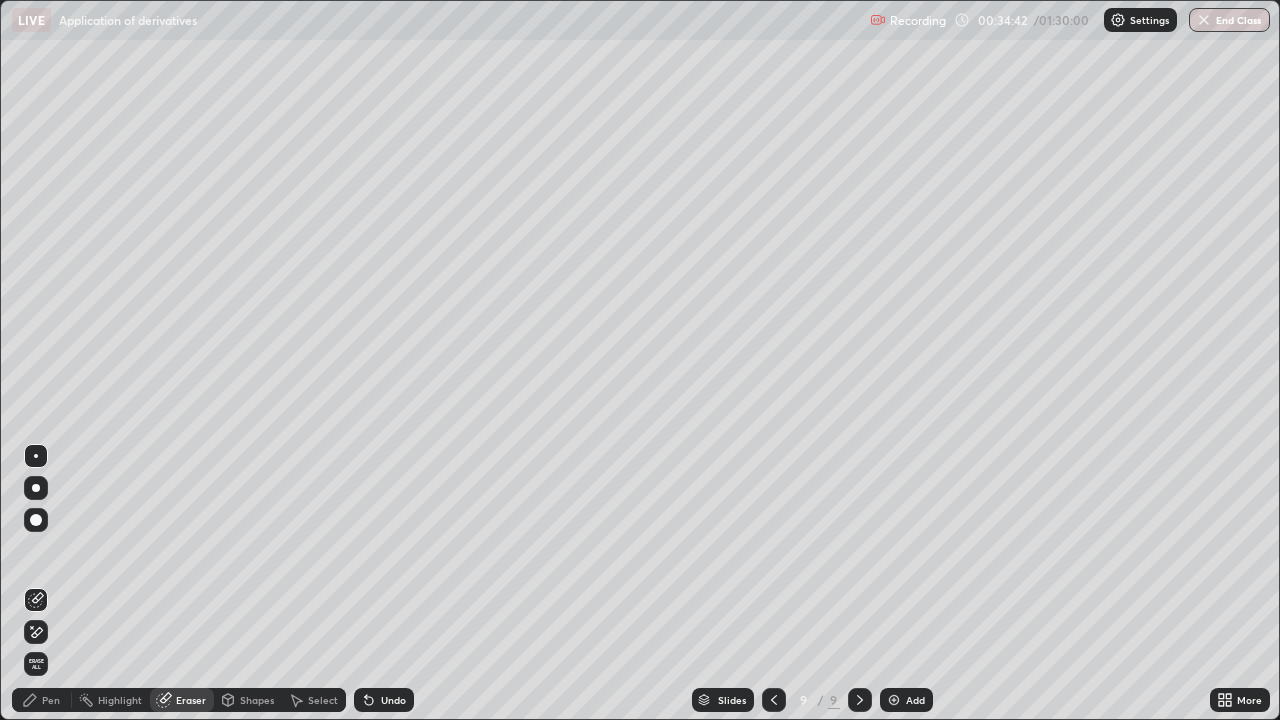 click on "Pen" at bounding box center [51, 700] 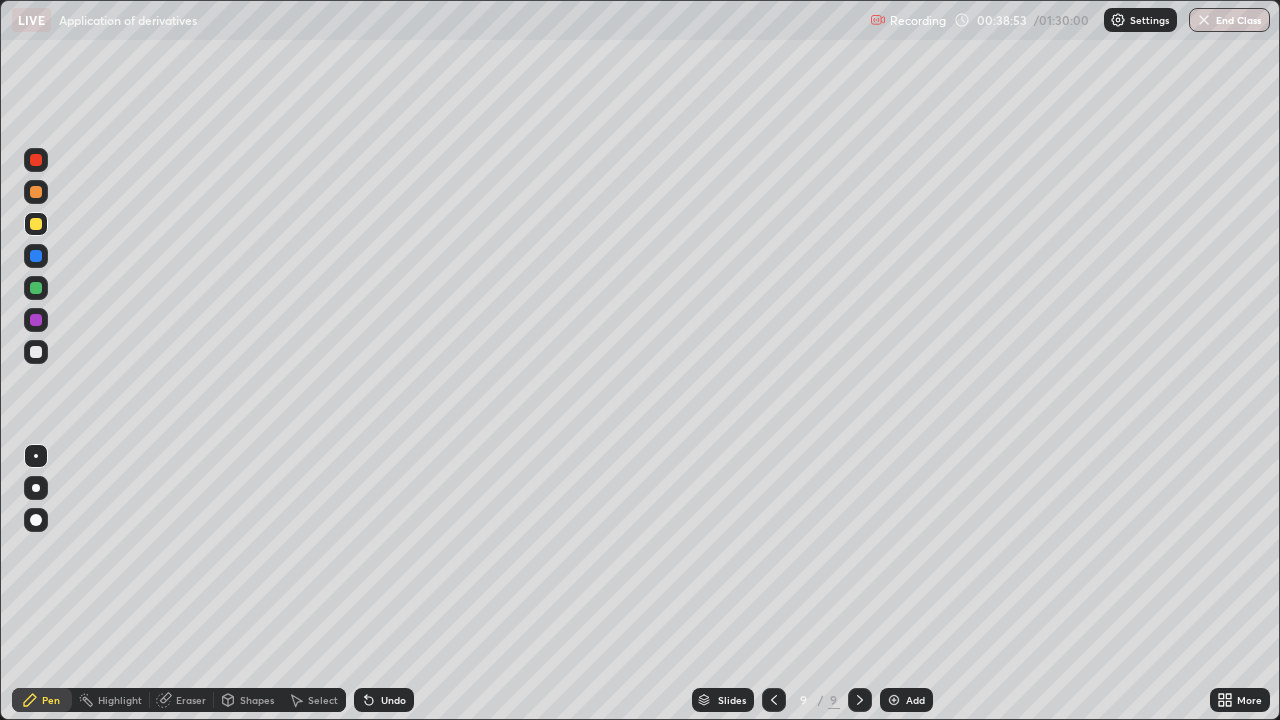 click at bounding box center [36, 288] 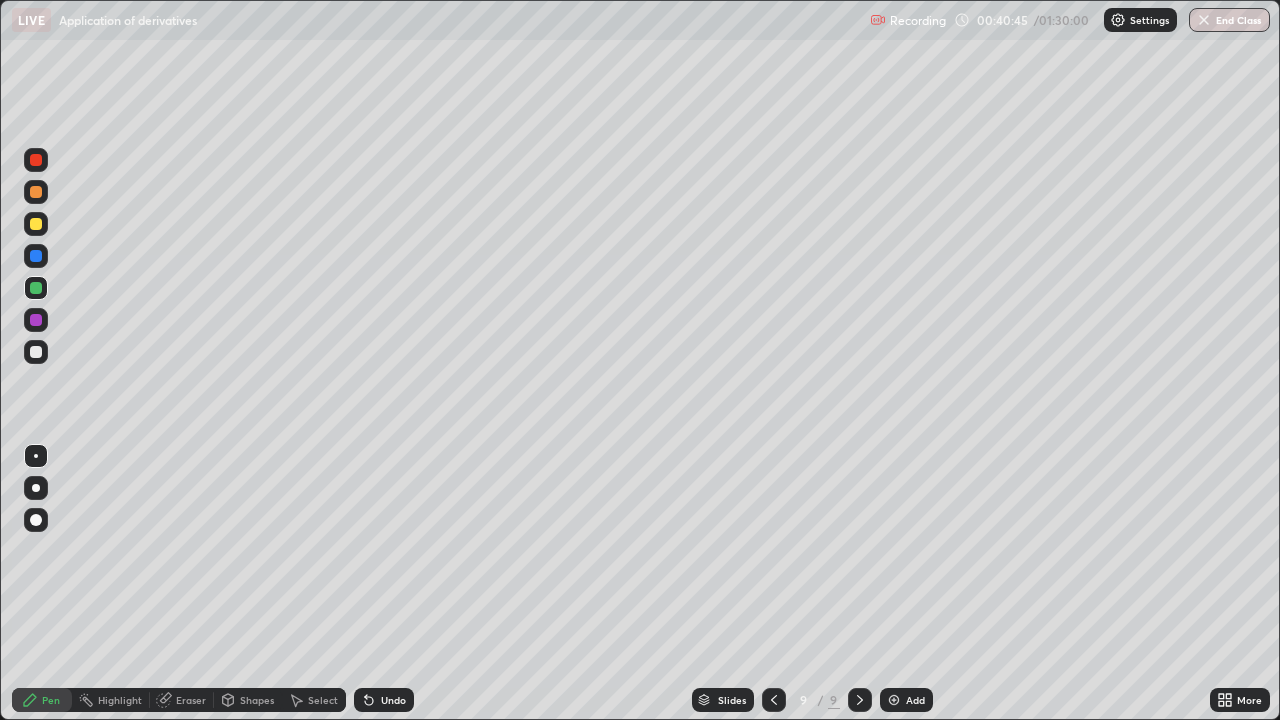 click at bounding box center [894, 700] 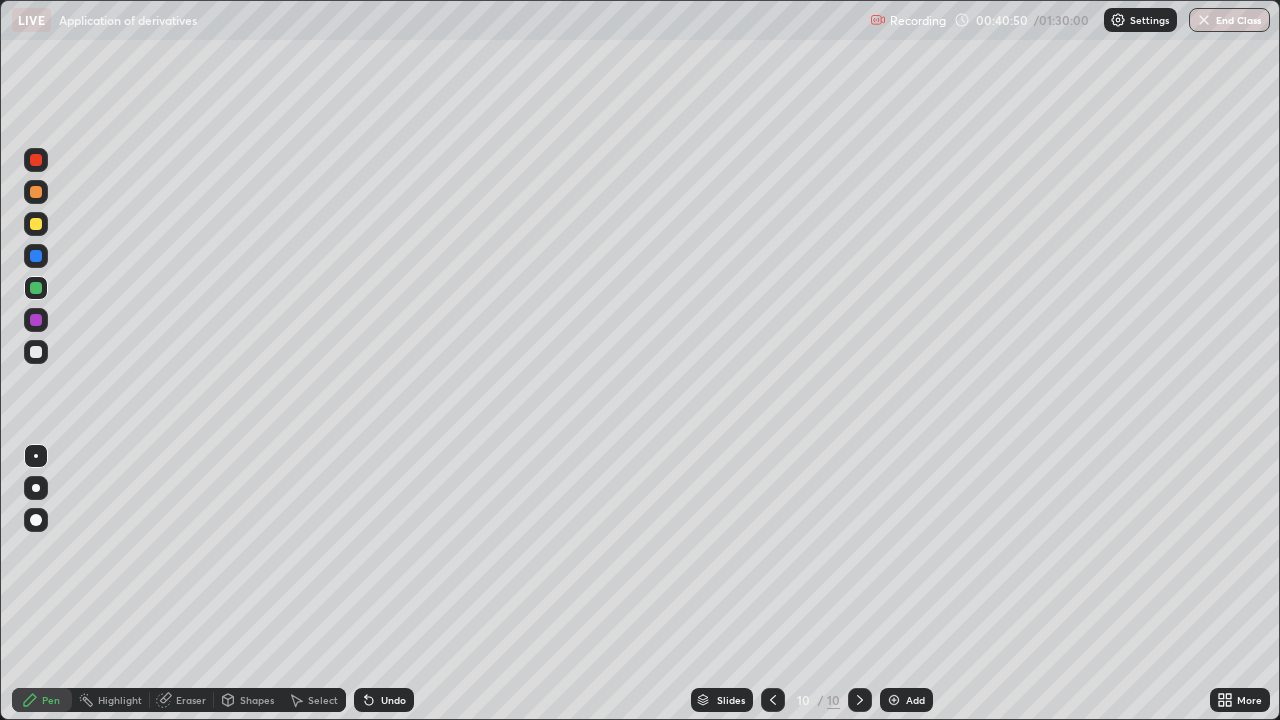 click 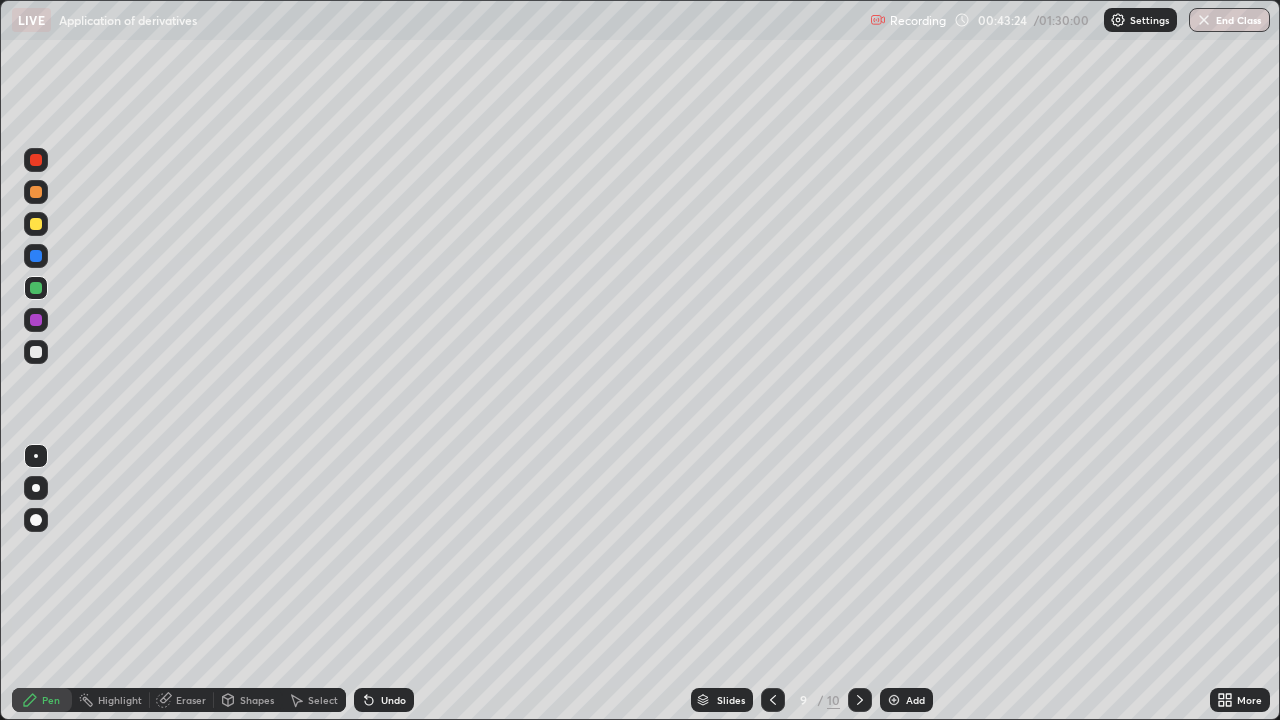 click 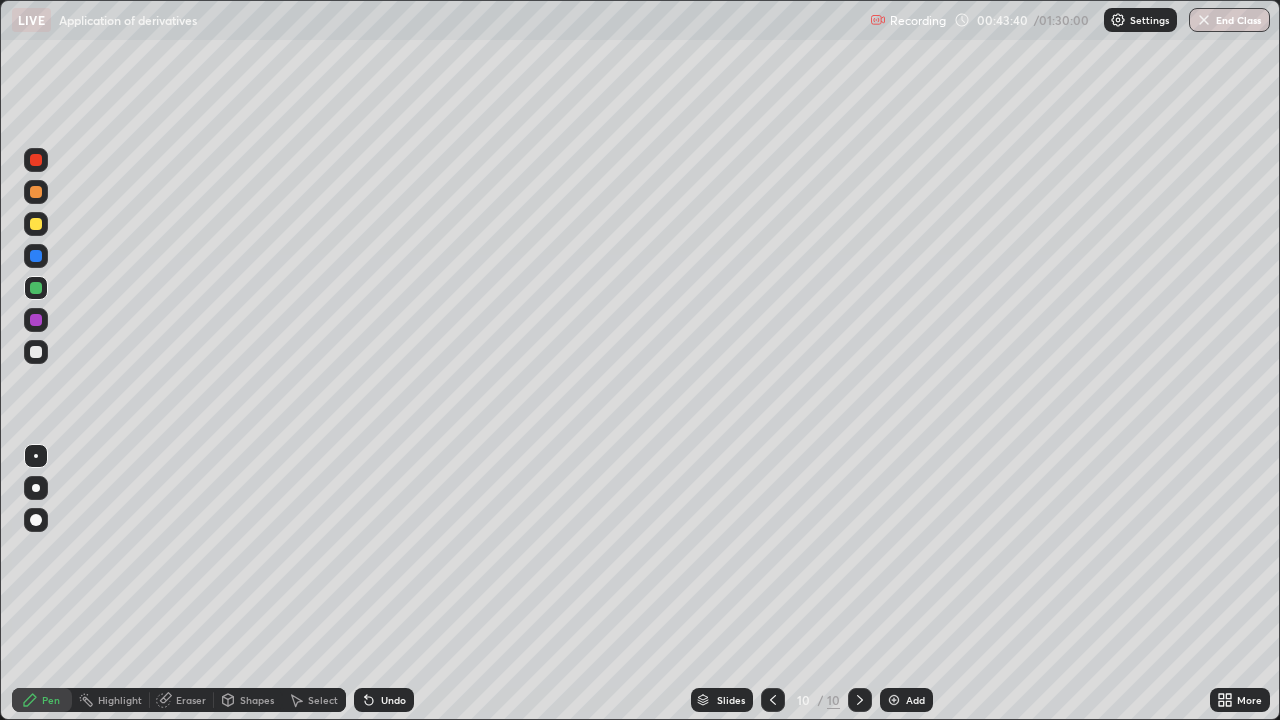 click at bounding box center (36, 352) 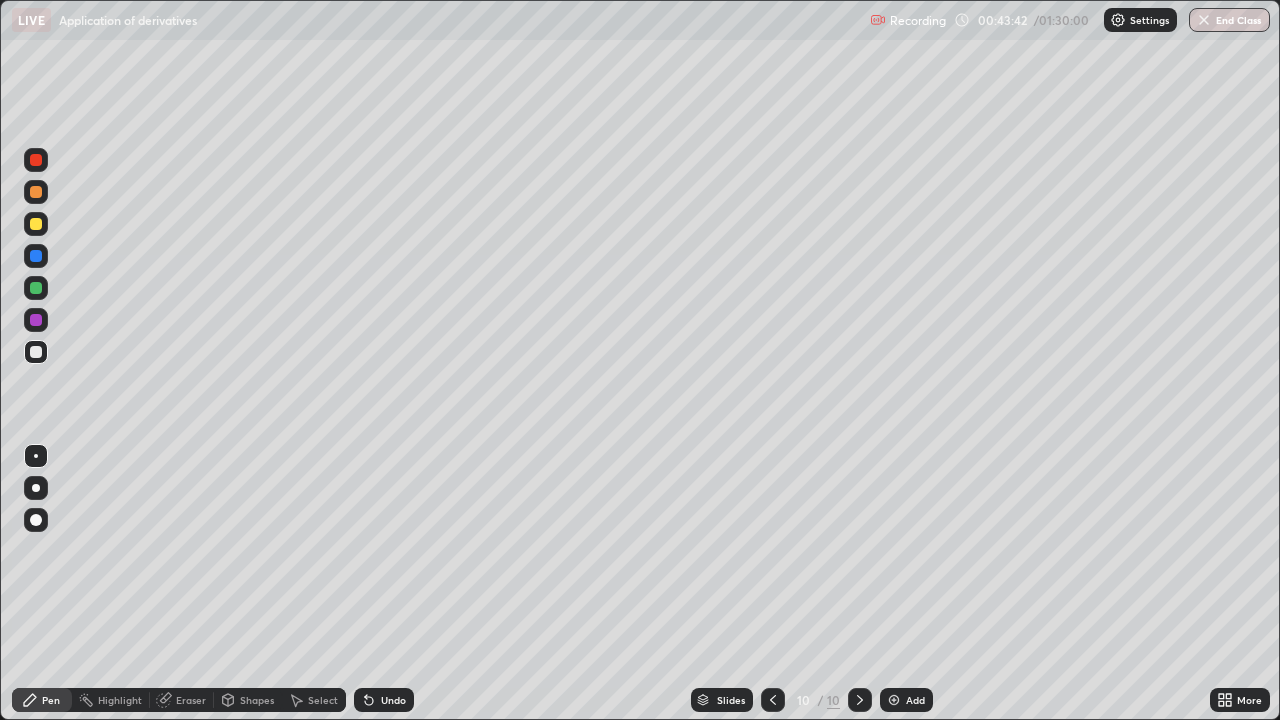 click 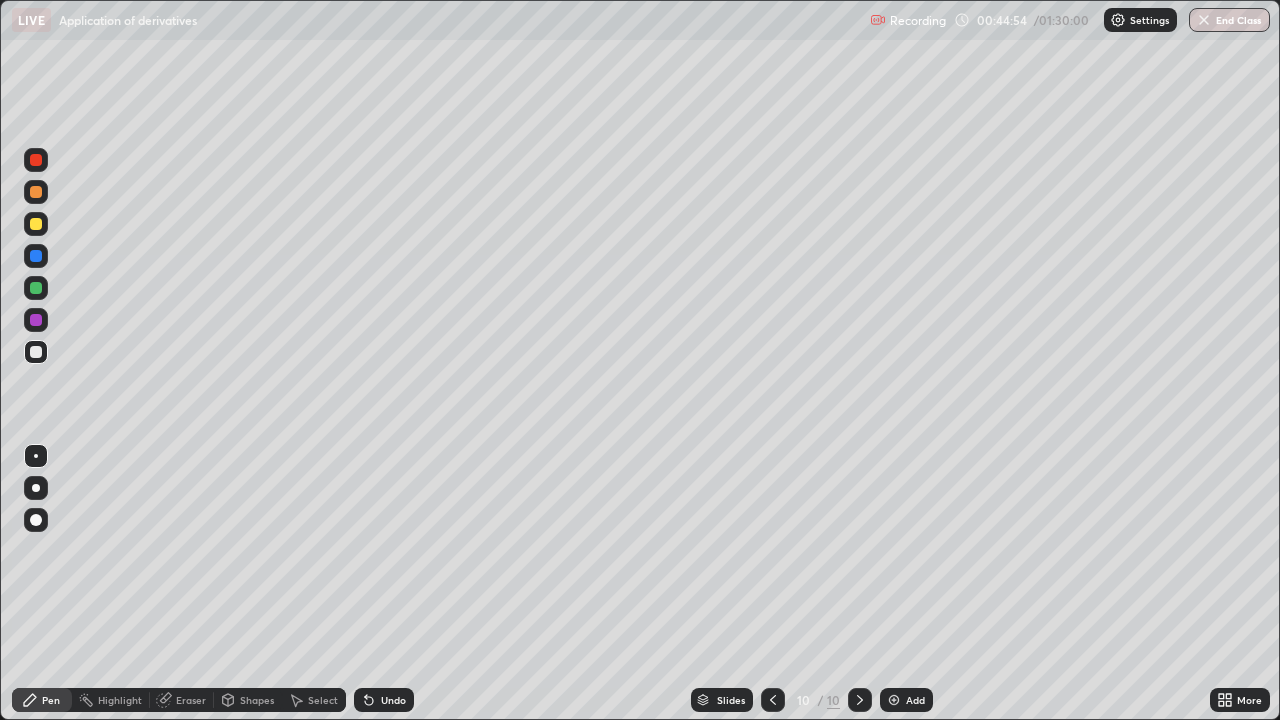 click on "Undo" at bounding box center (384, 700) 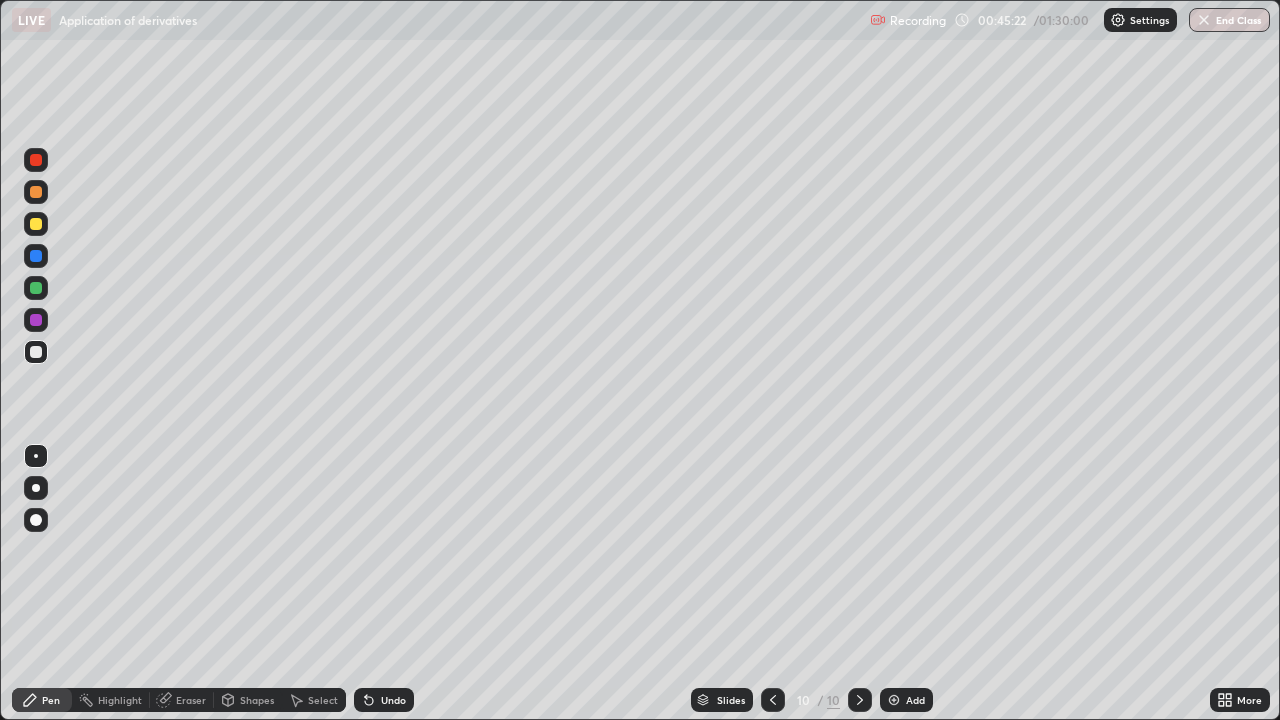 click on "Eraser" at bounding box center (191, 700) 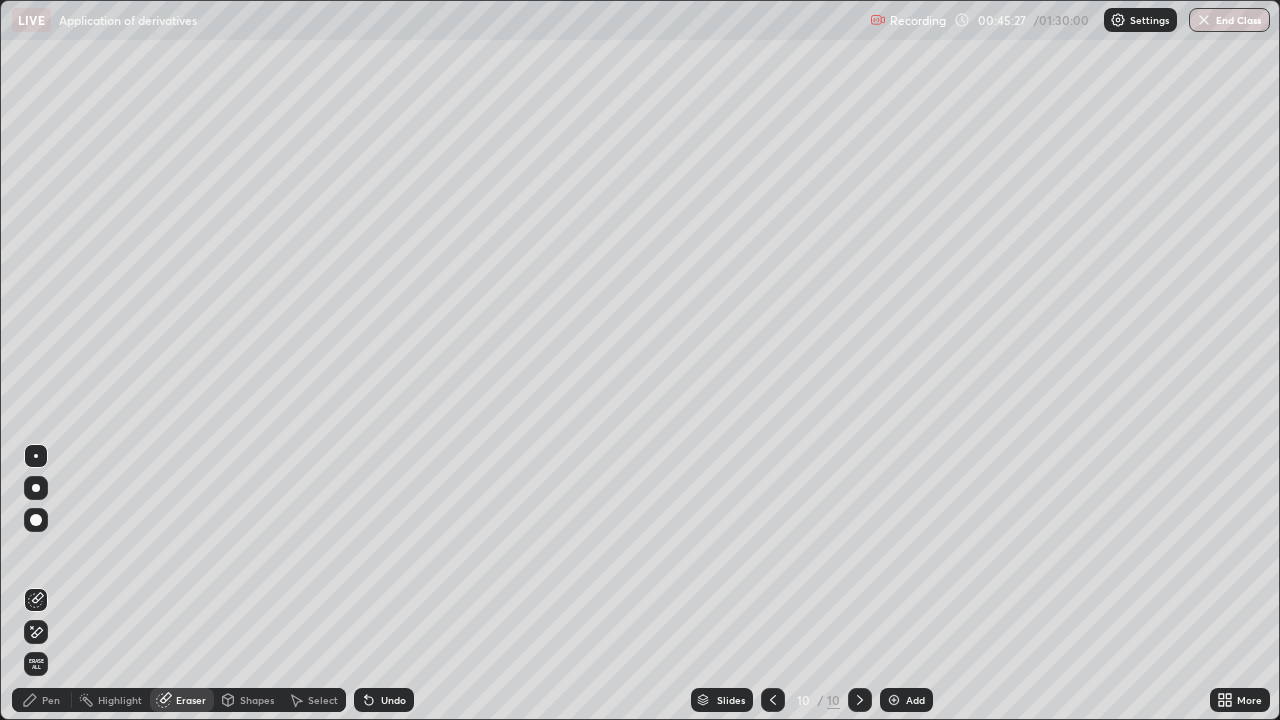 click on "Pen" at bounding box center (42, 700) 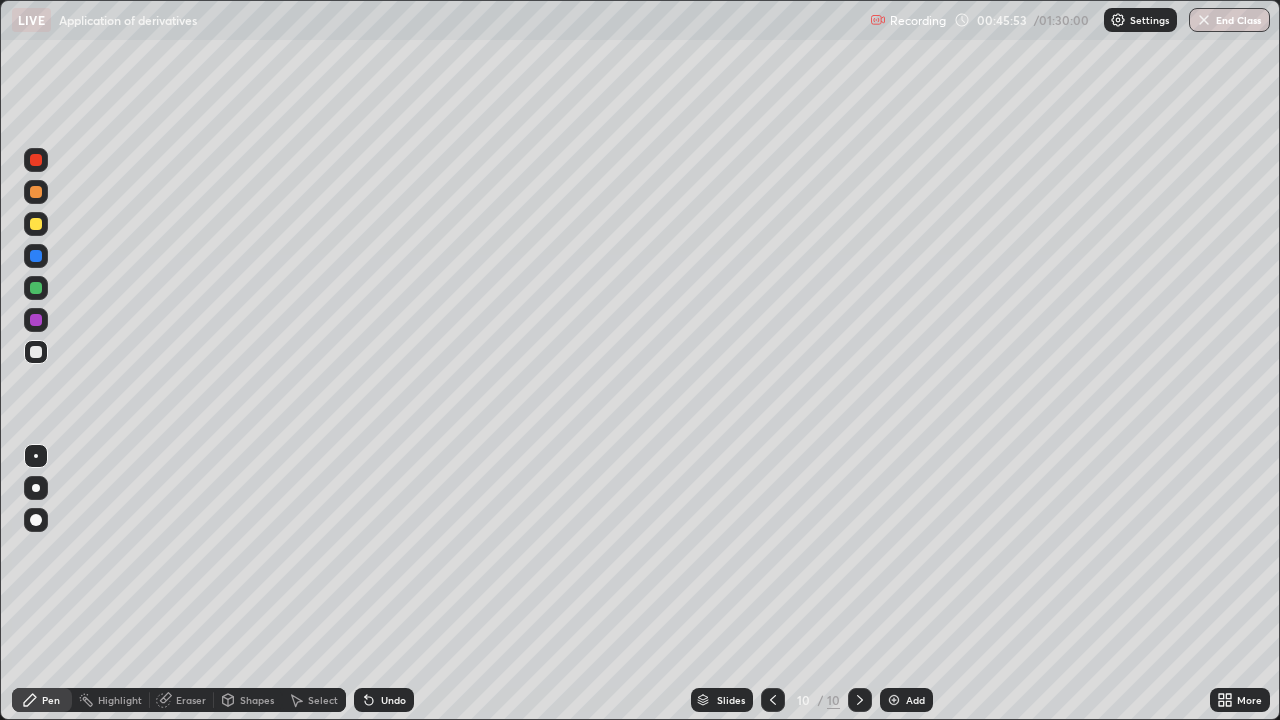 click on "Undo" at bounding box center (384, 700) 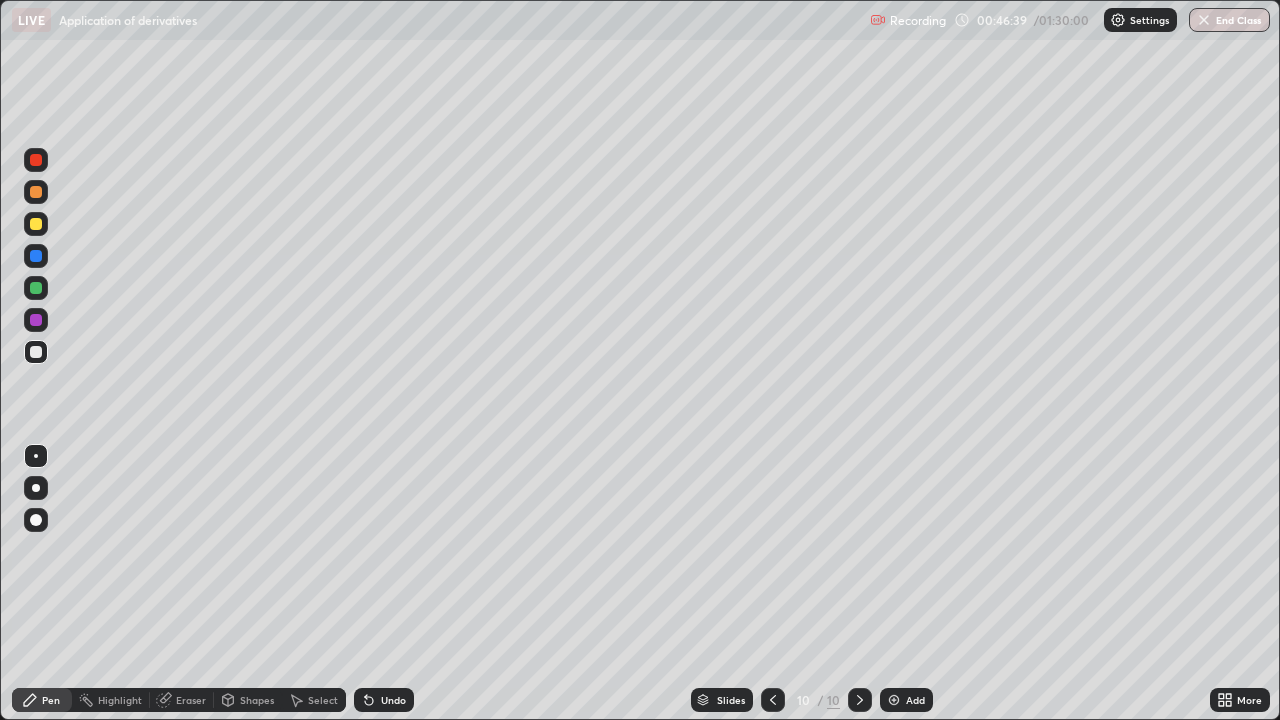 click on "Add" at bounding box center [906, 700] 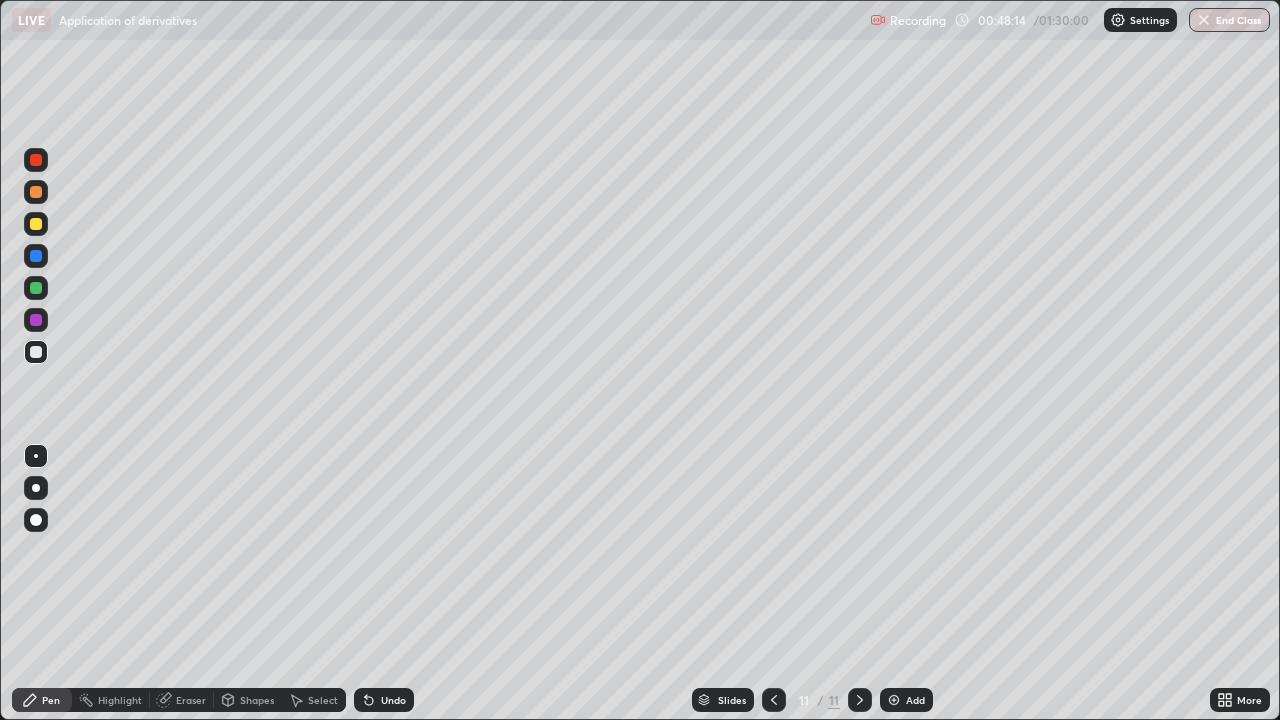 click at bounding box center [36, 288] 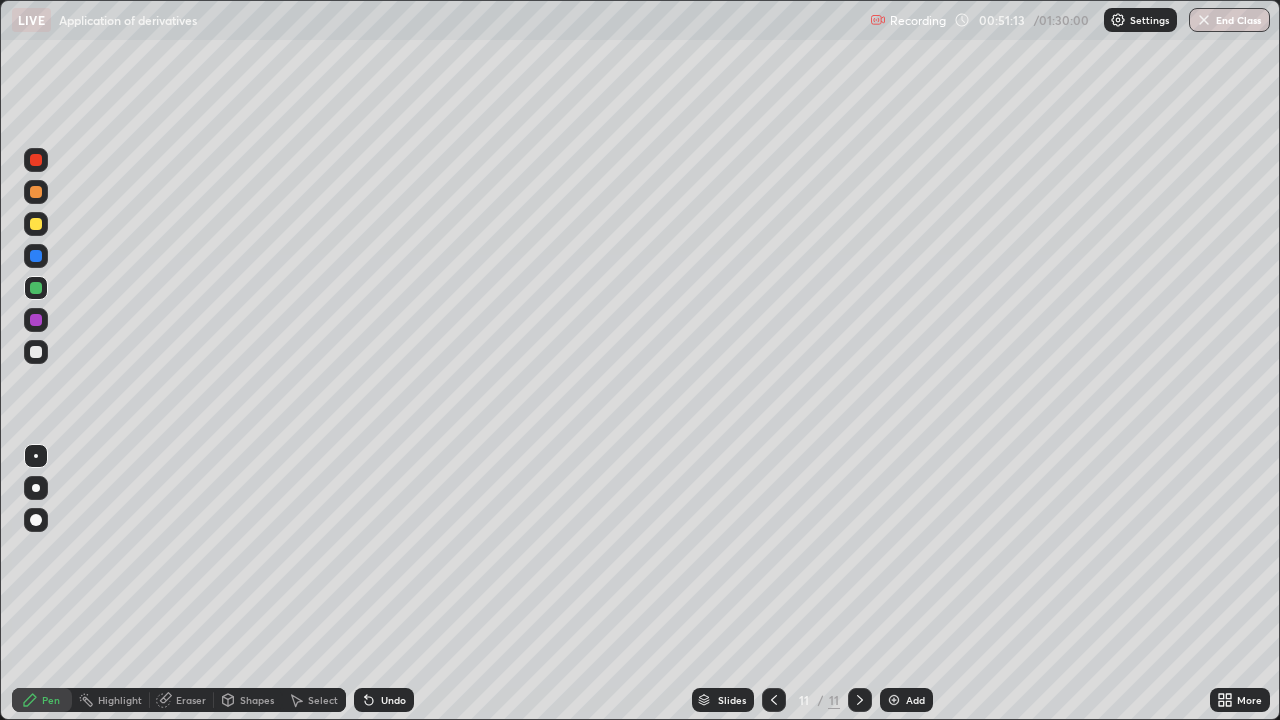 click at bounding box center [36, 224] 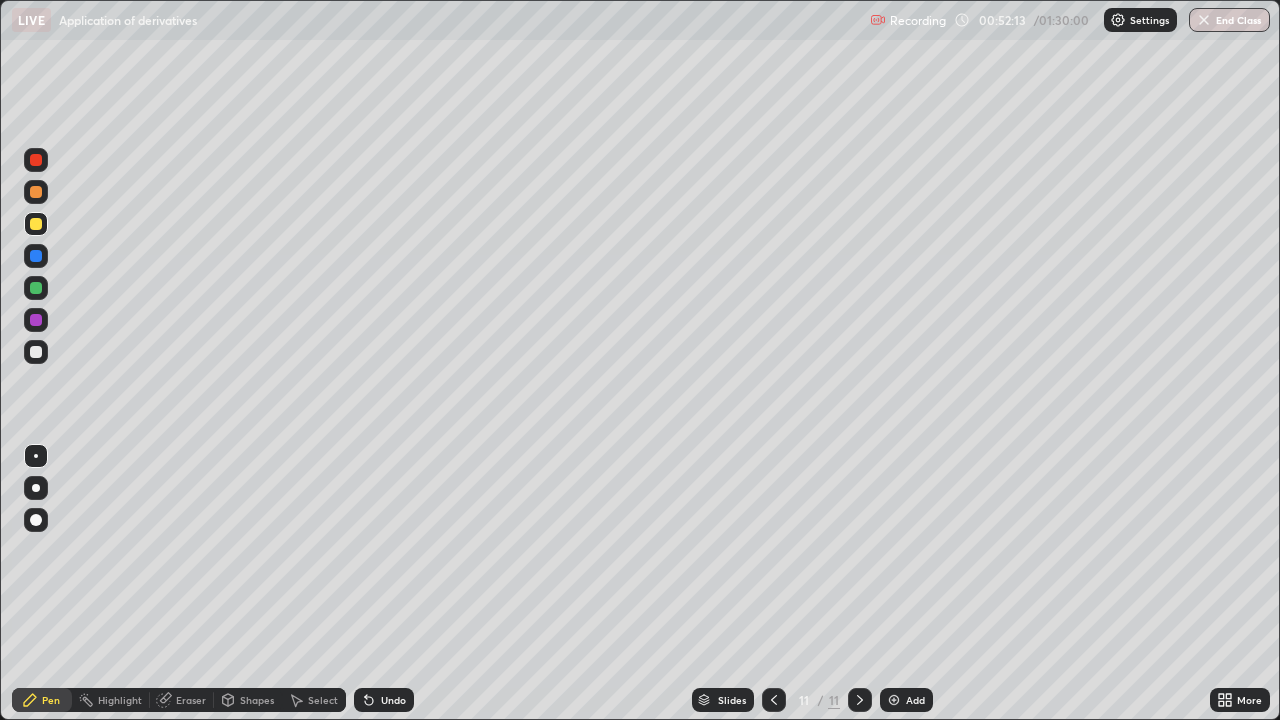 click at bounding box center [36, 352] 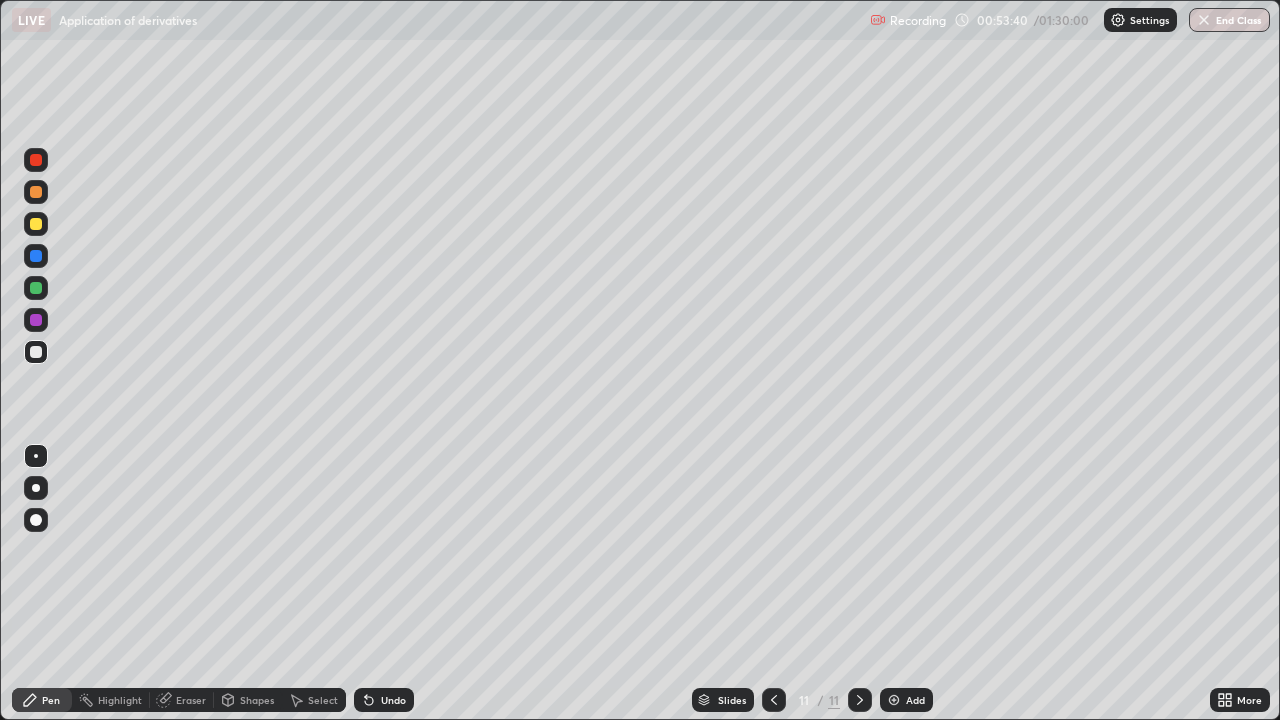 click at bounding box center (894, 700) 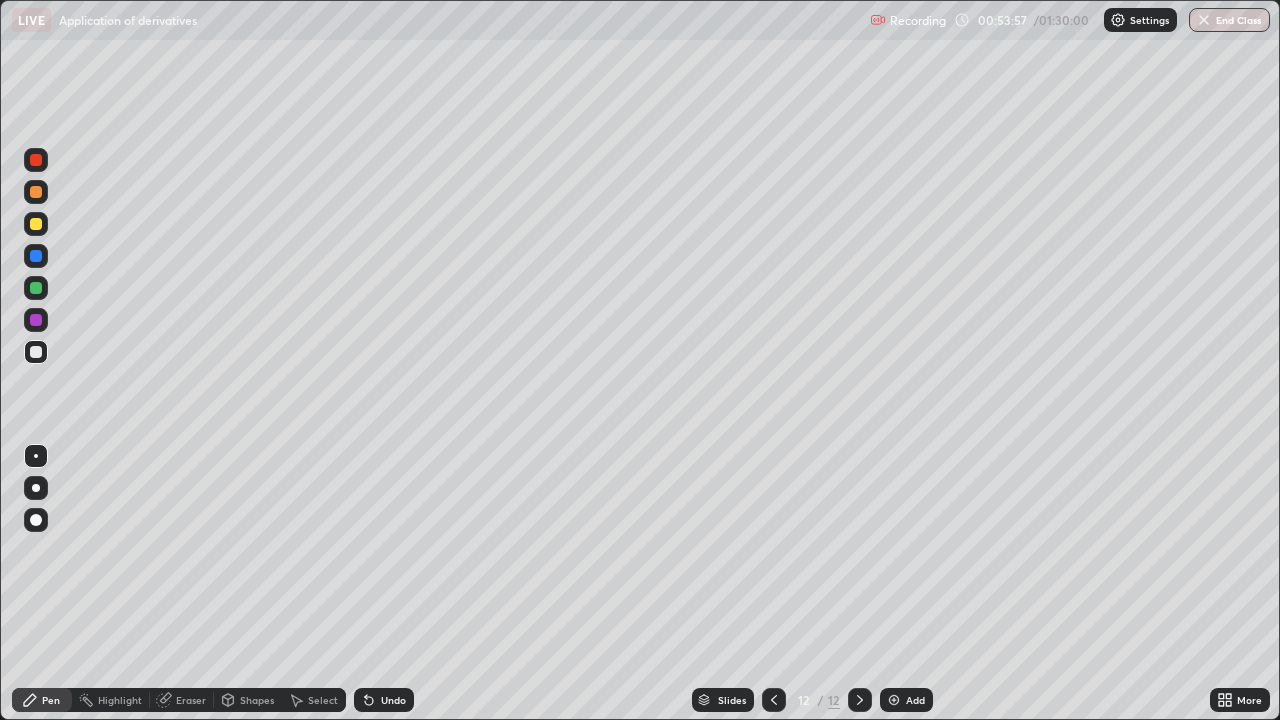 click at bounding box center (36, 224) 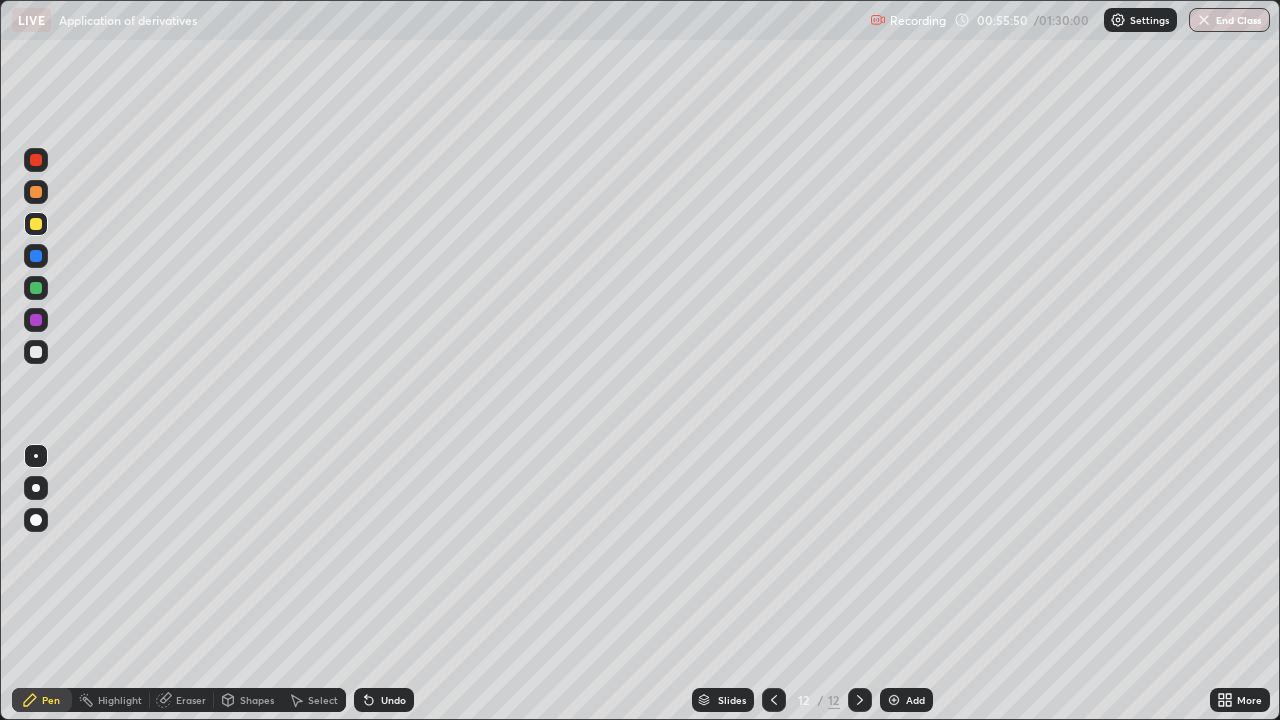 click at bounding box center [894, 700] 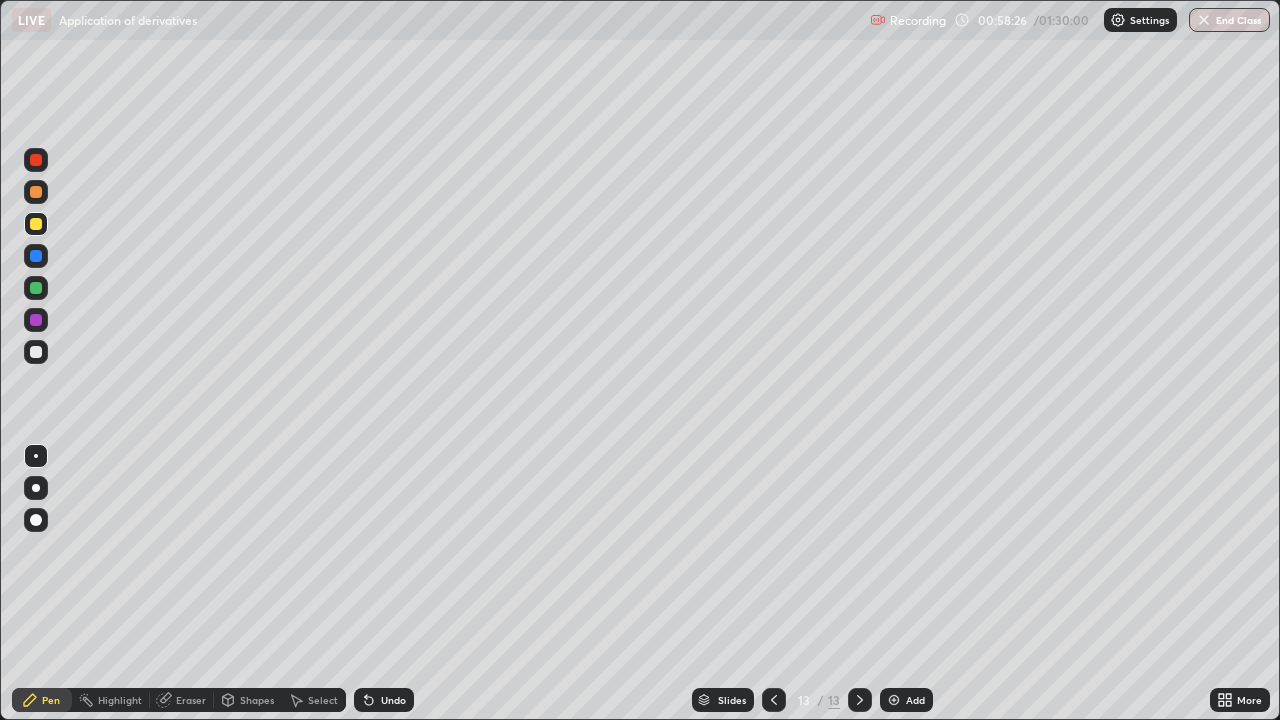 click at bounding box center [36, 352] 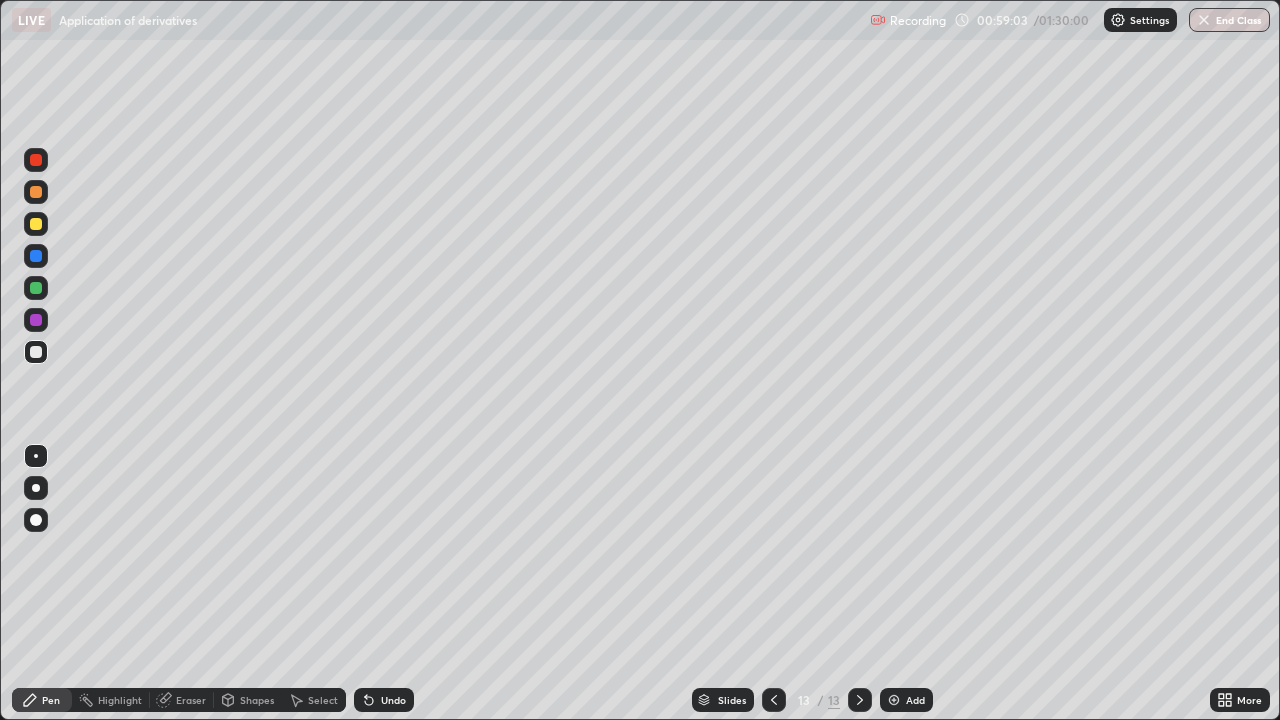 click 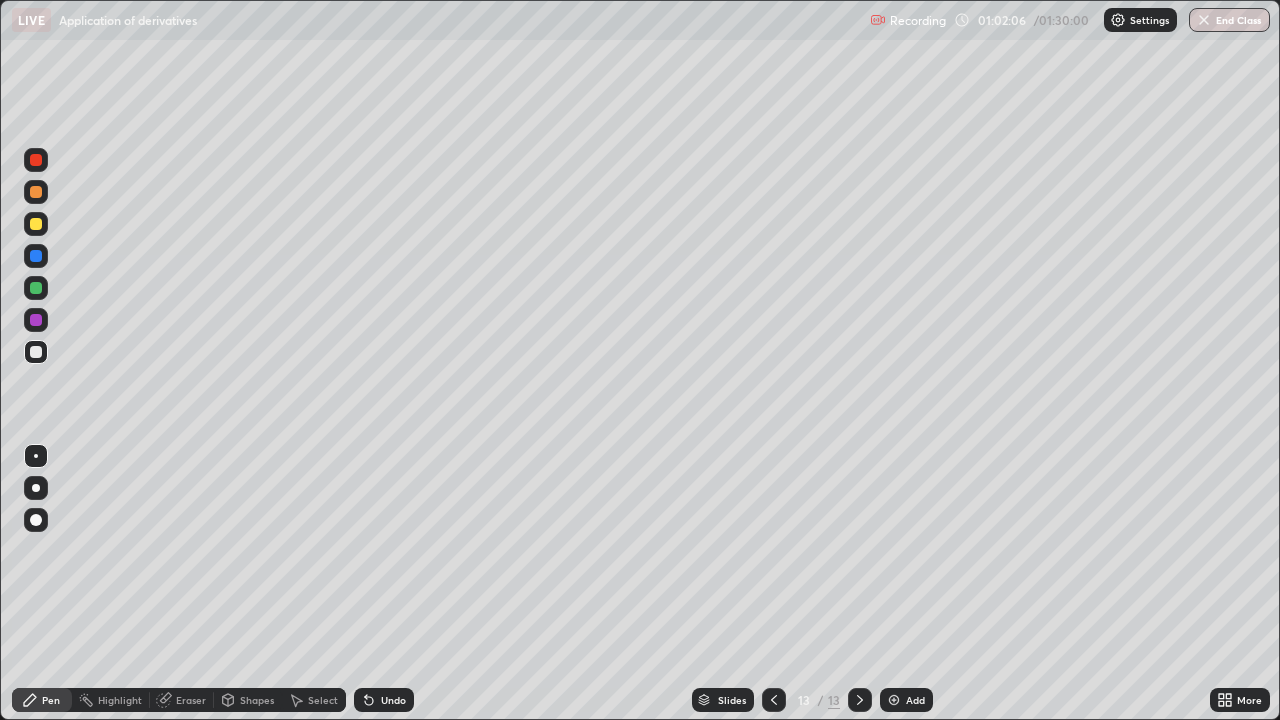 click 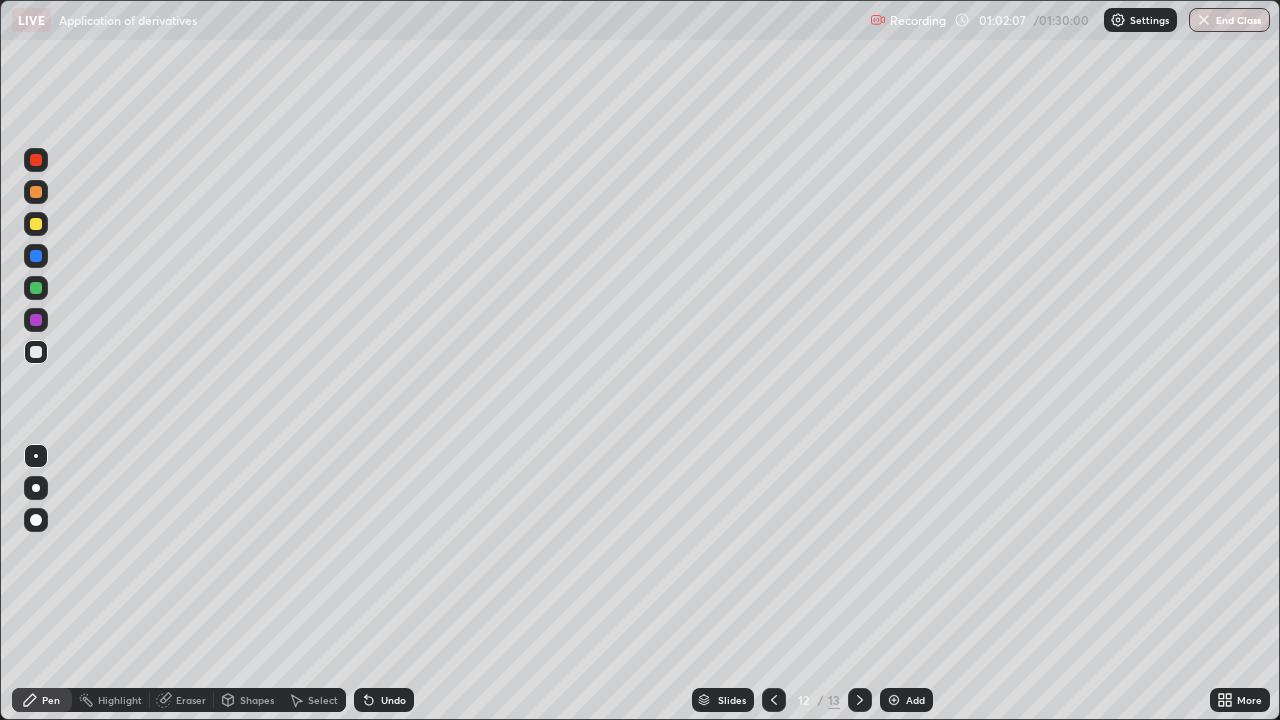 click 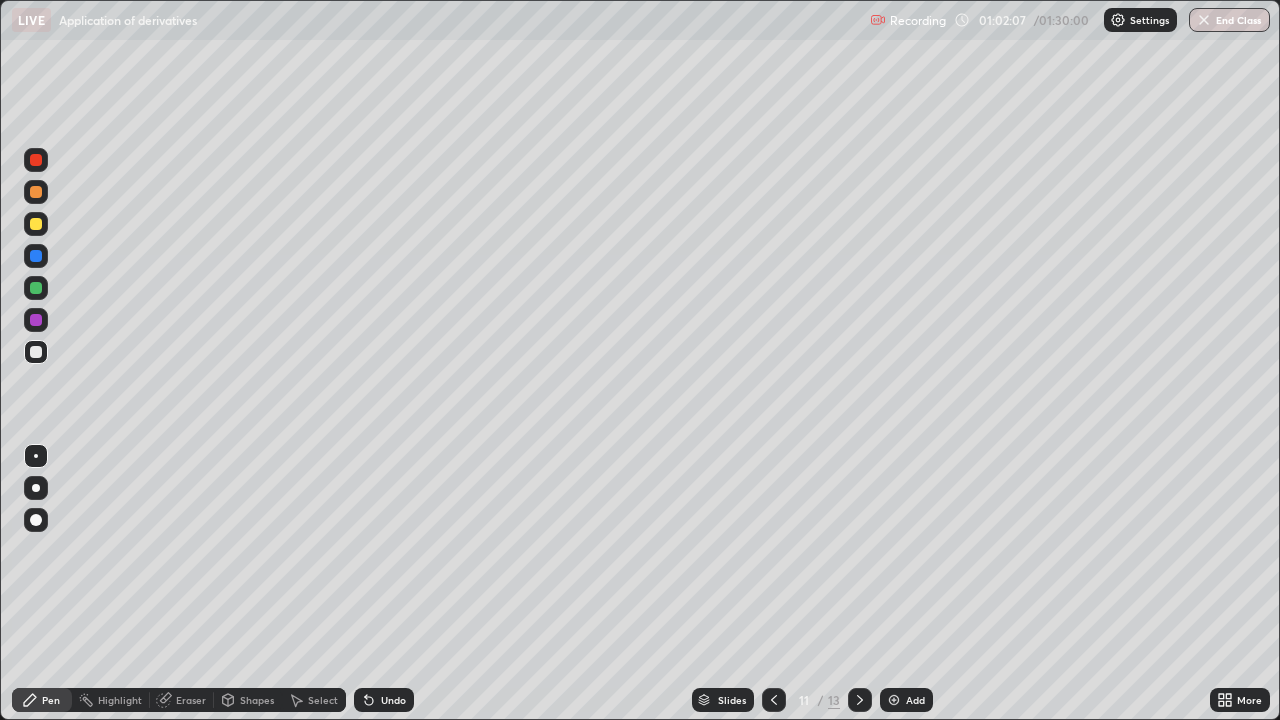 click 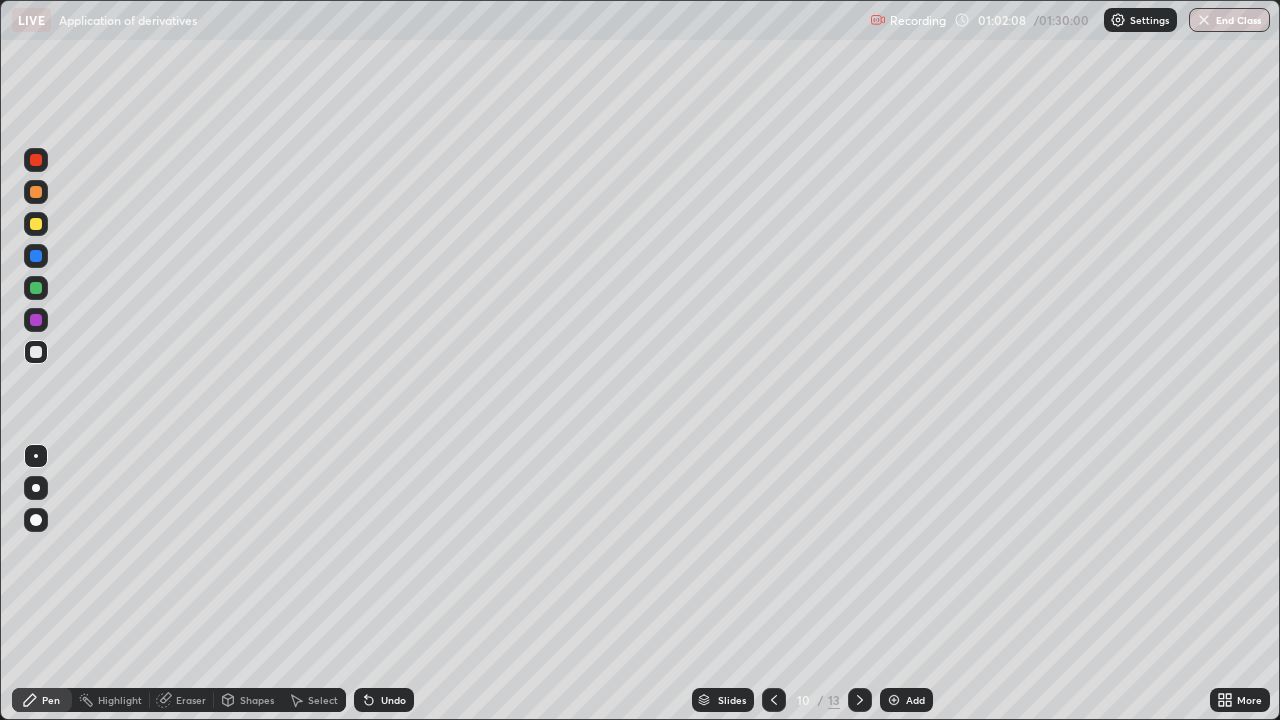 click 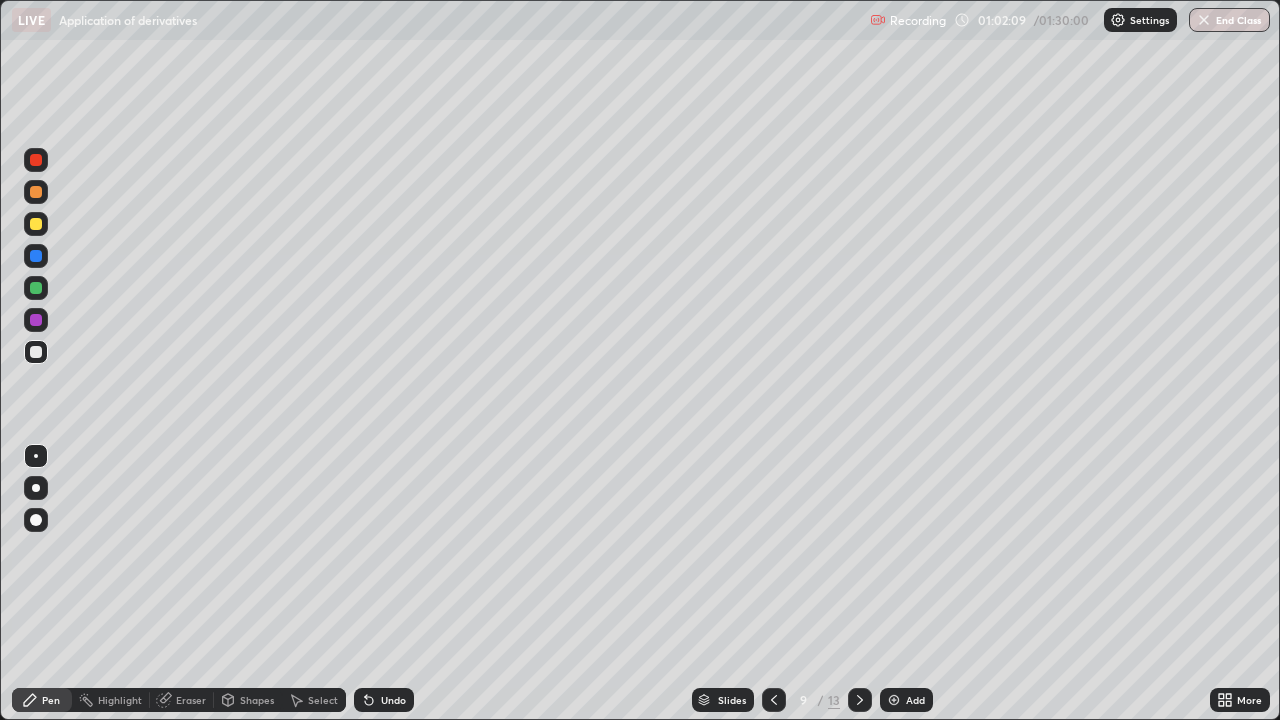 click 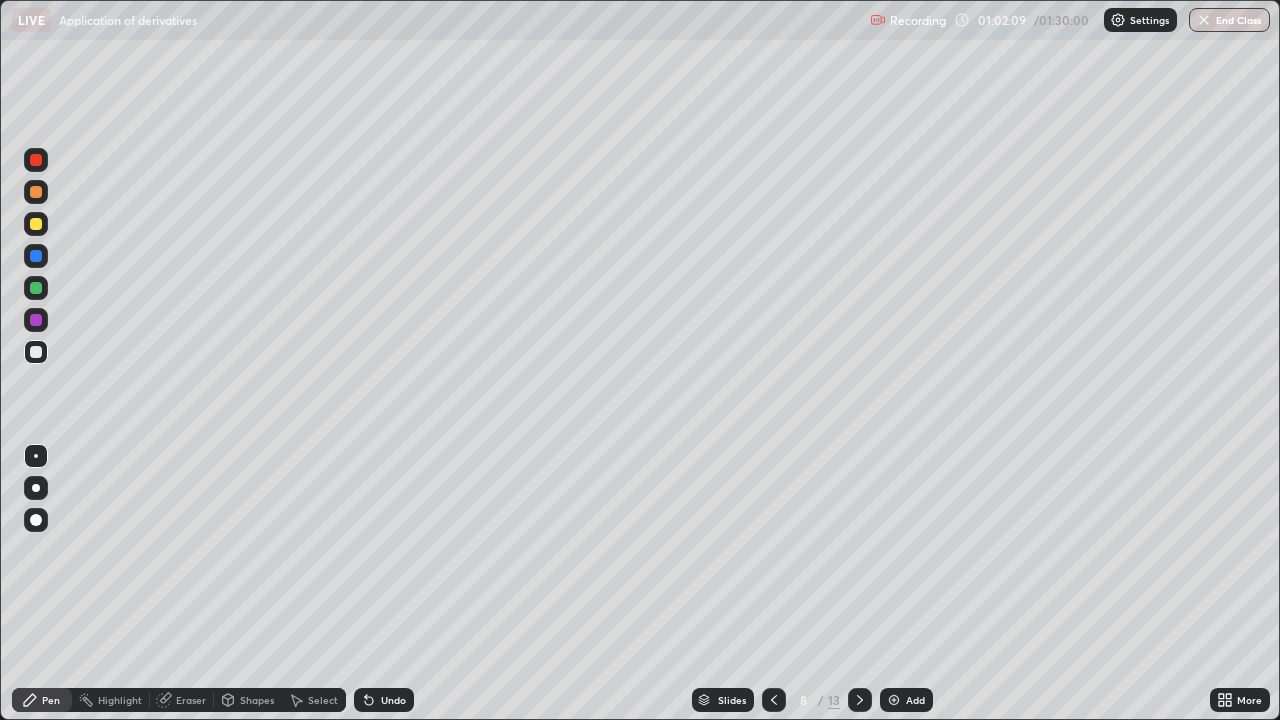 click 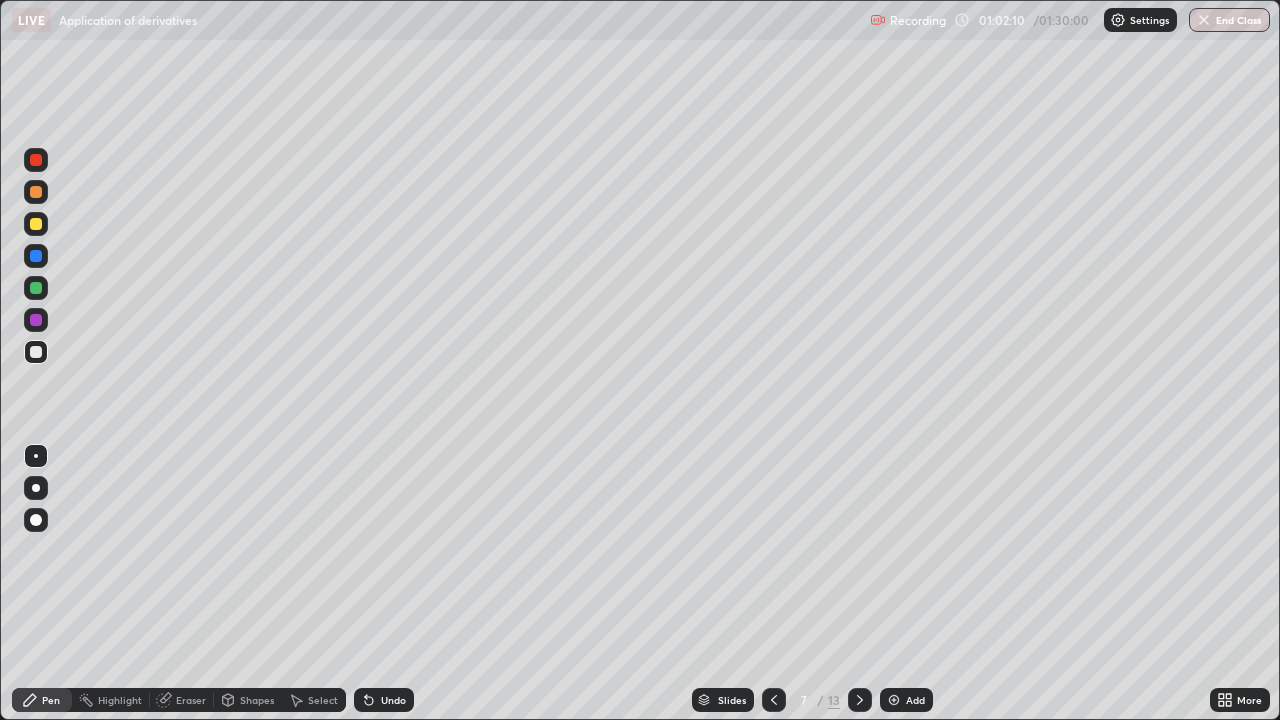 click 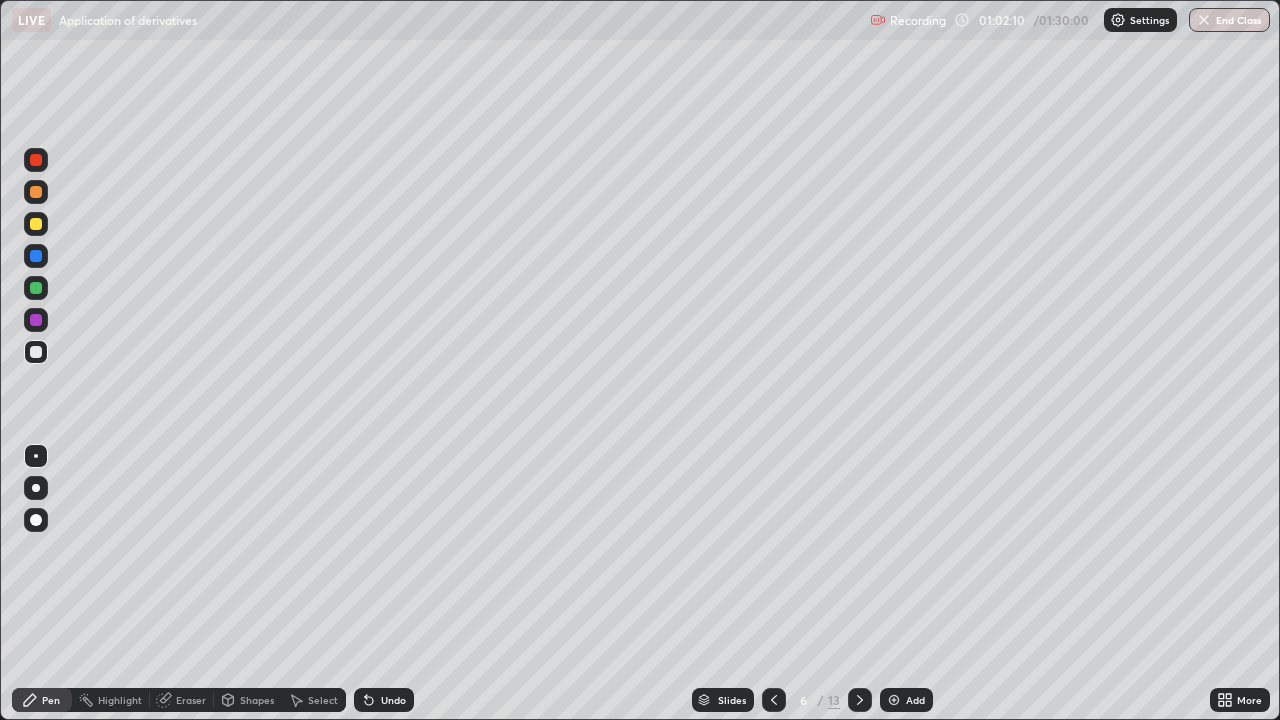 click 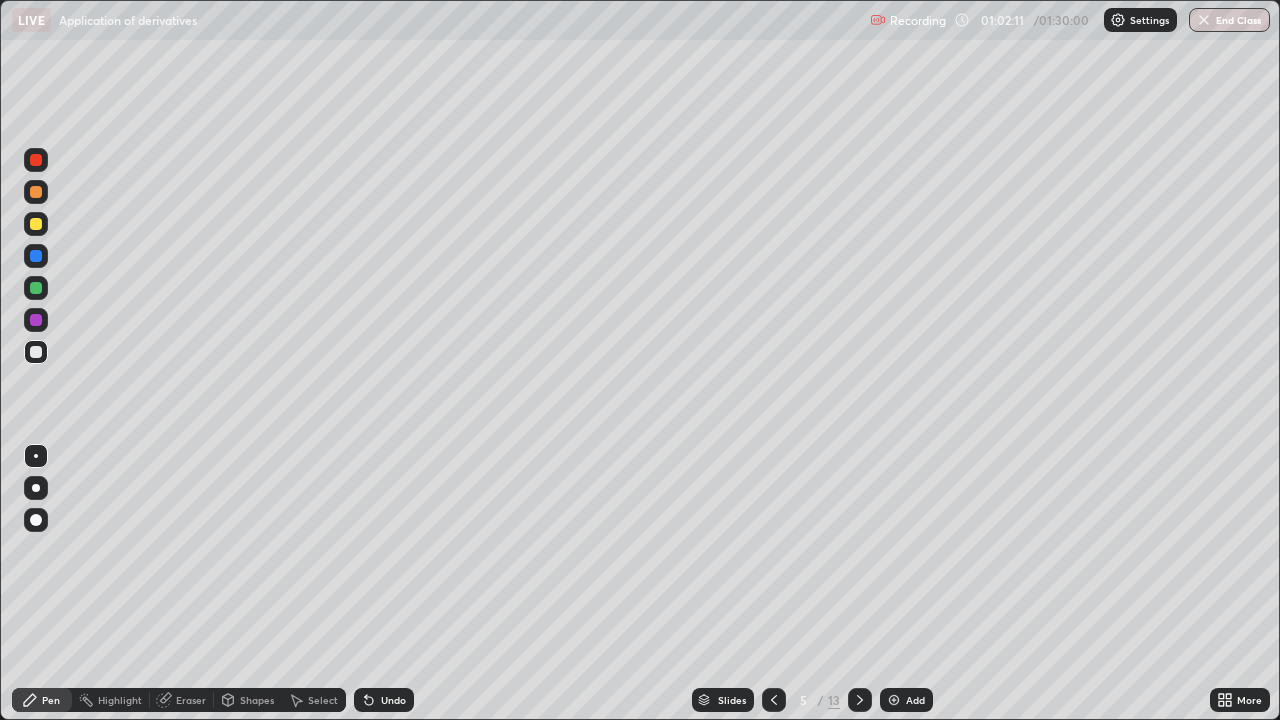 click 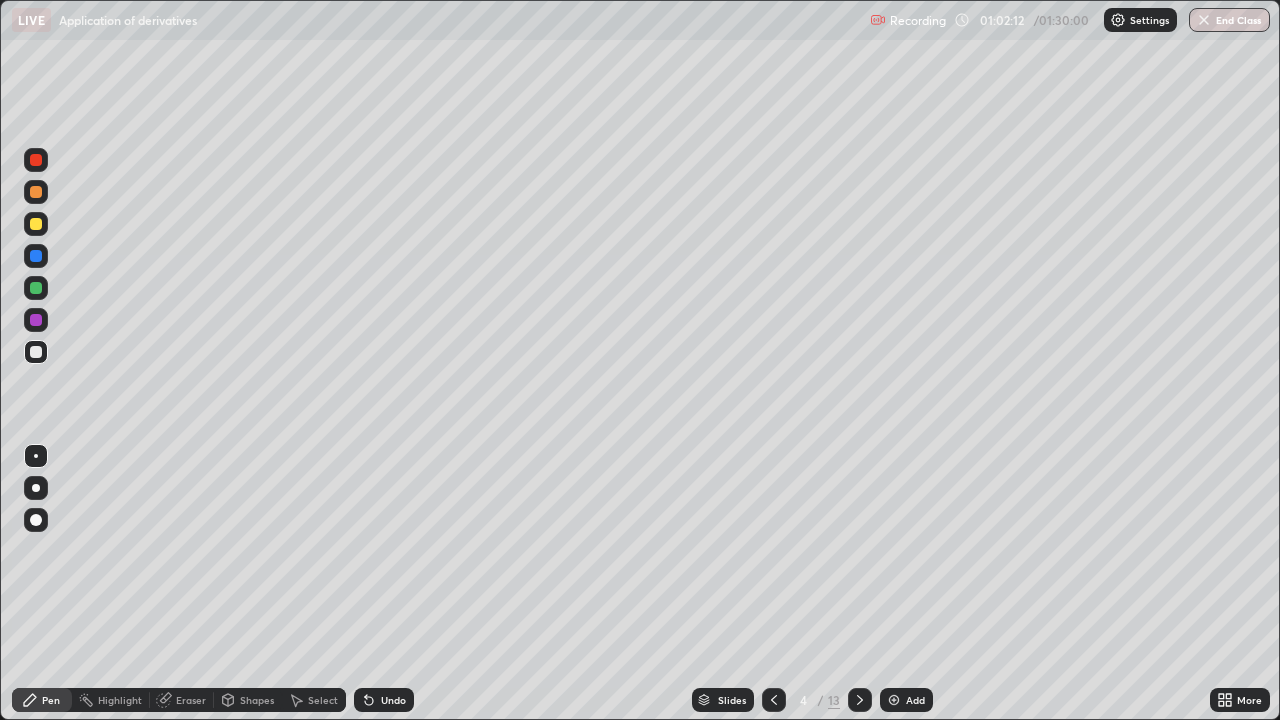 click 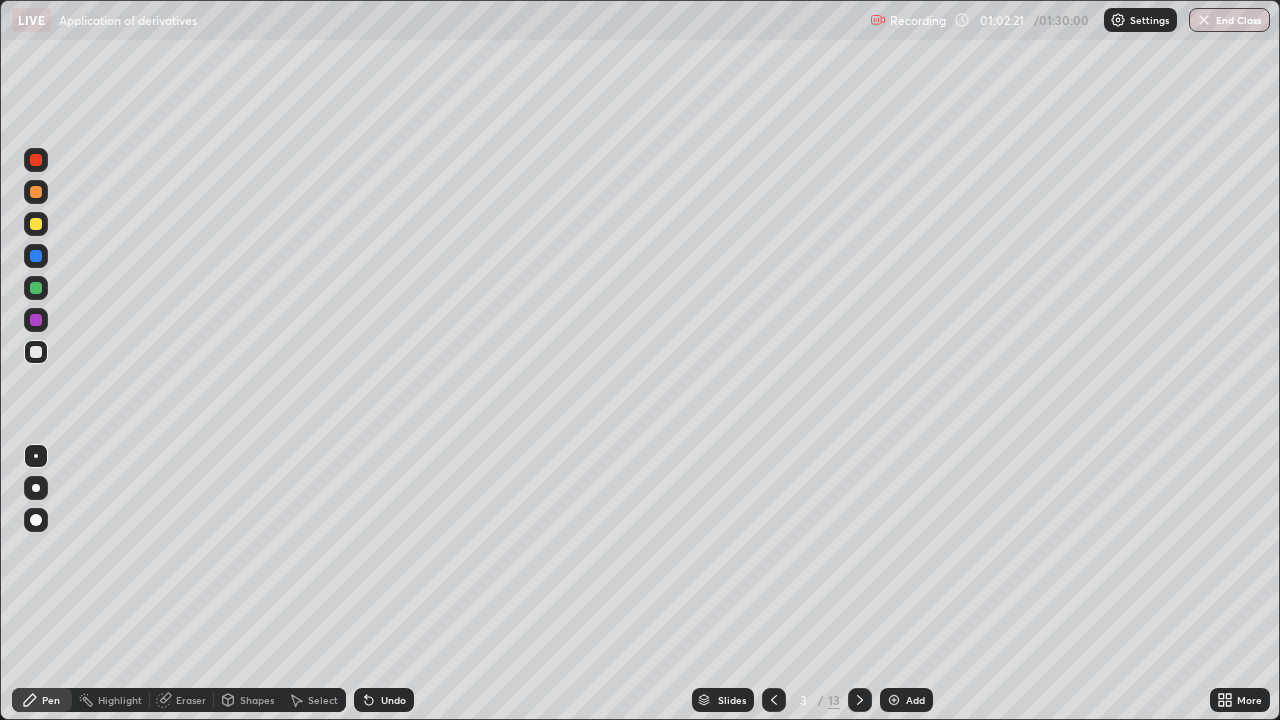 click at bounding box center (36, 288) 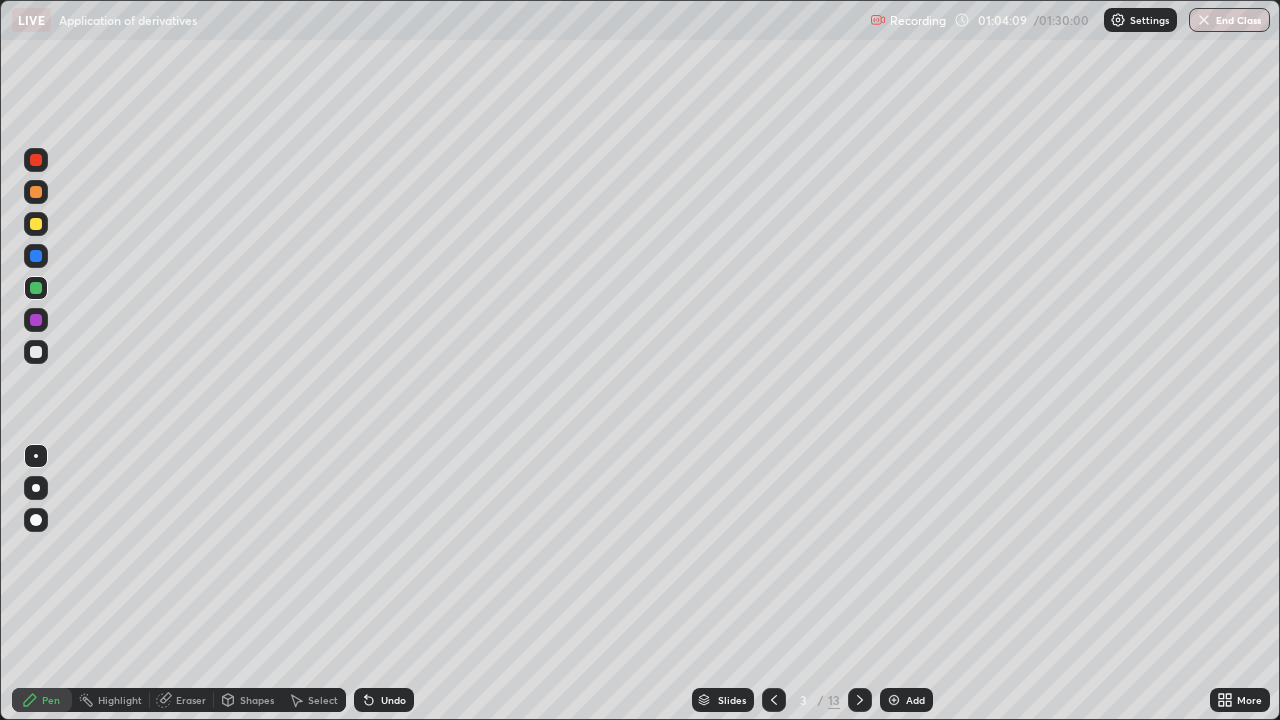 click 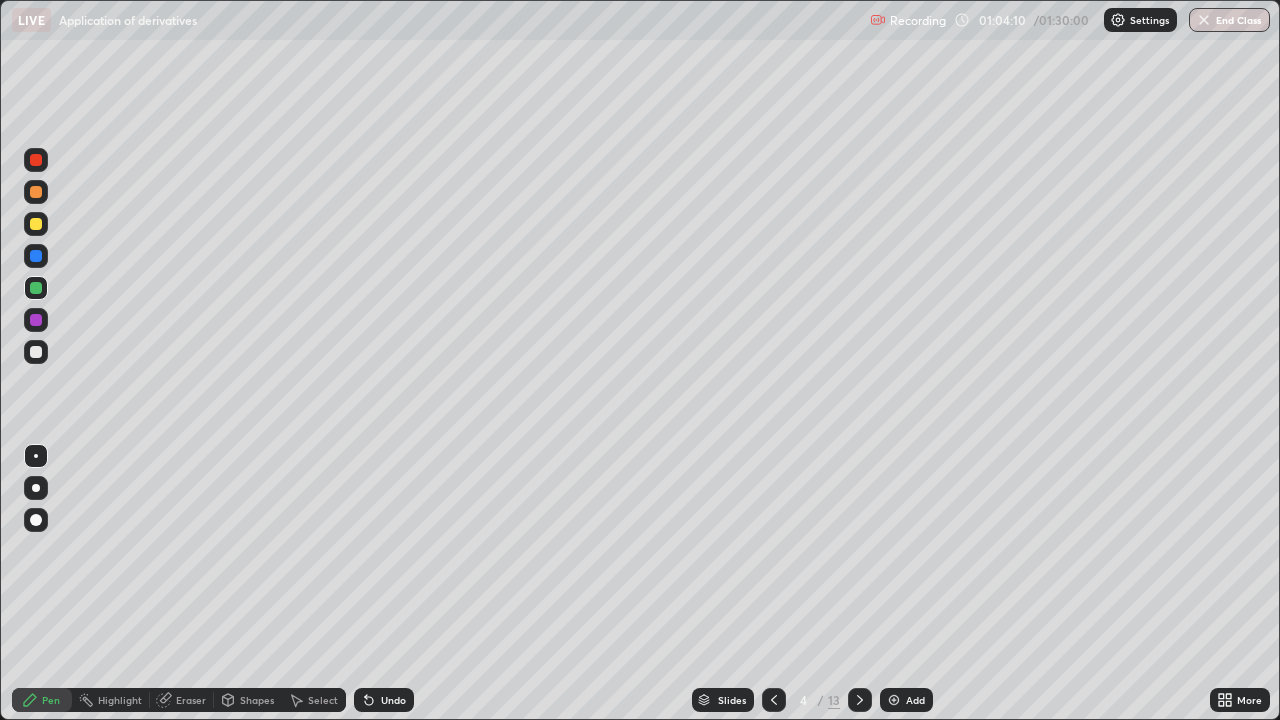 click 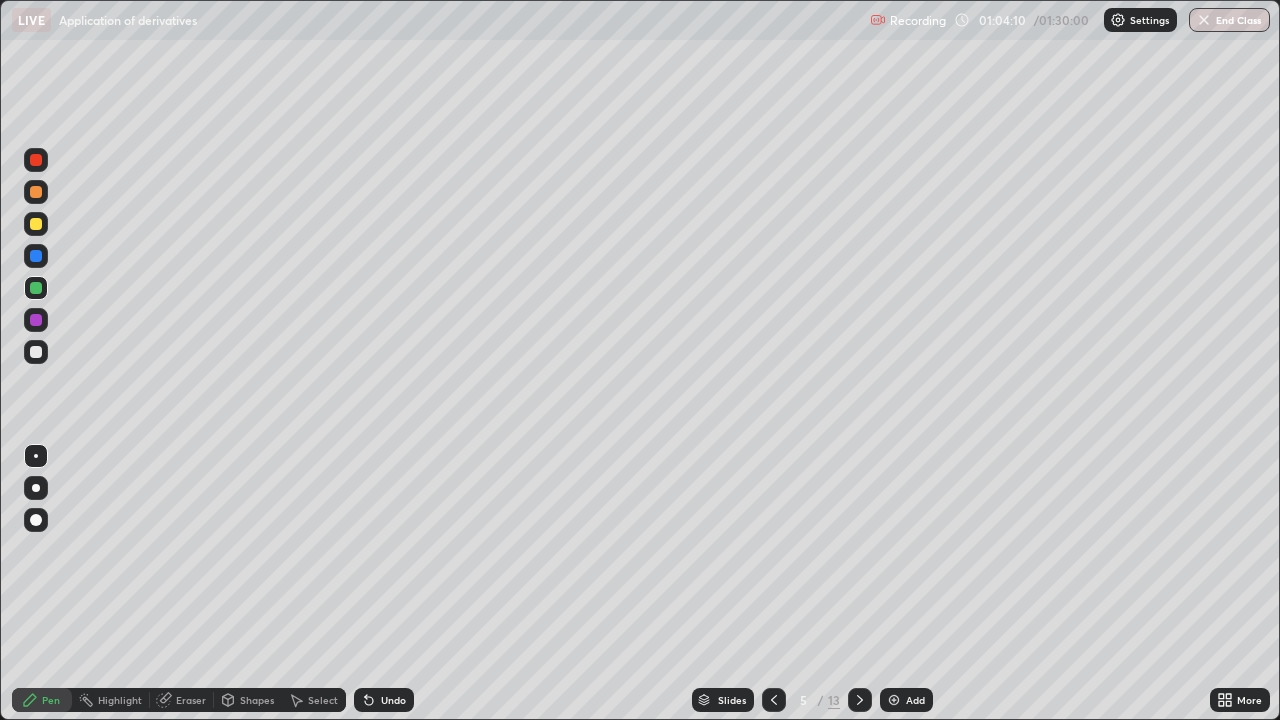 click 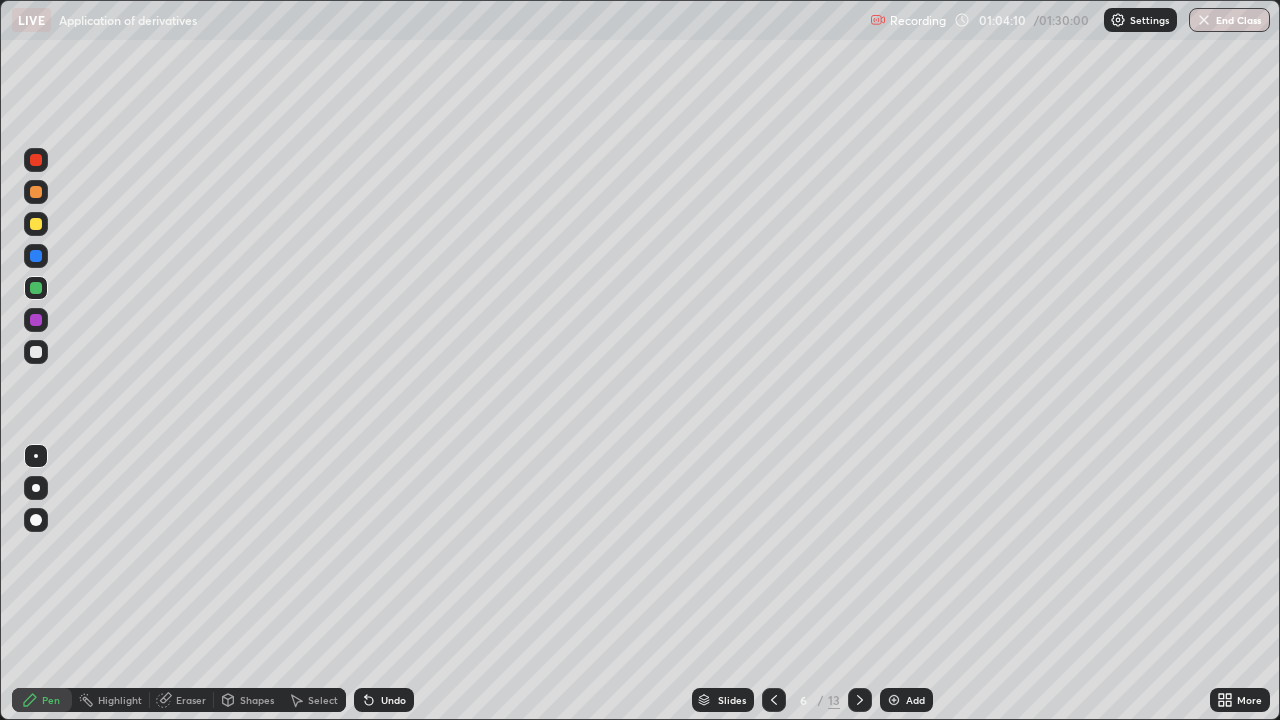 click 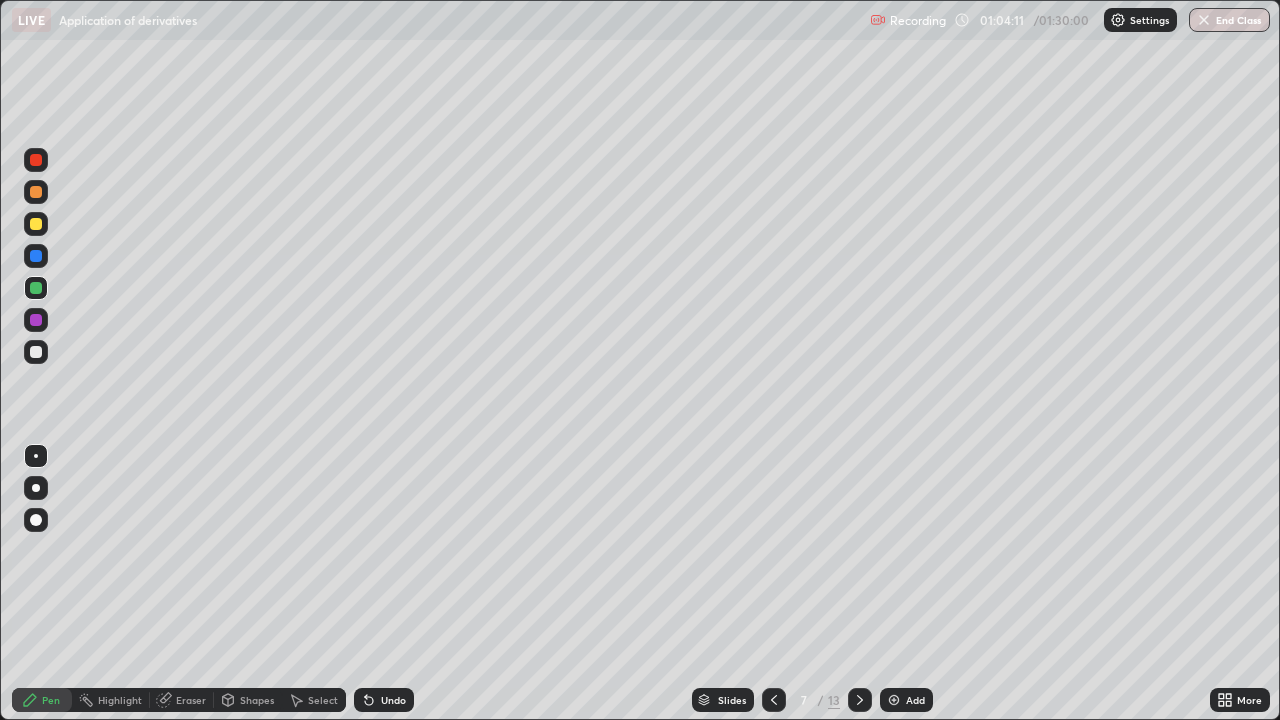 click 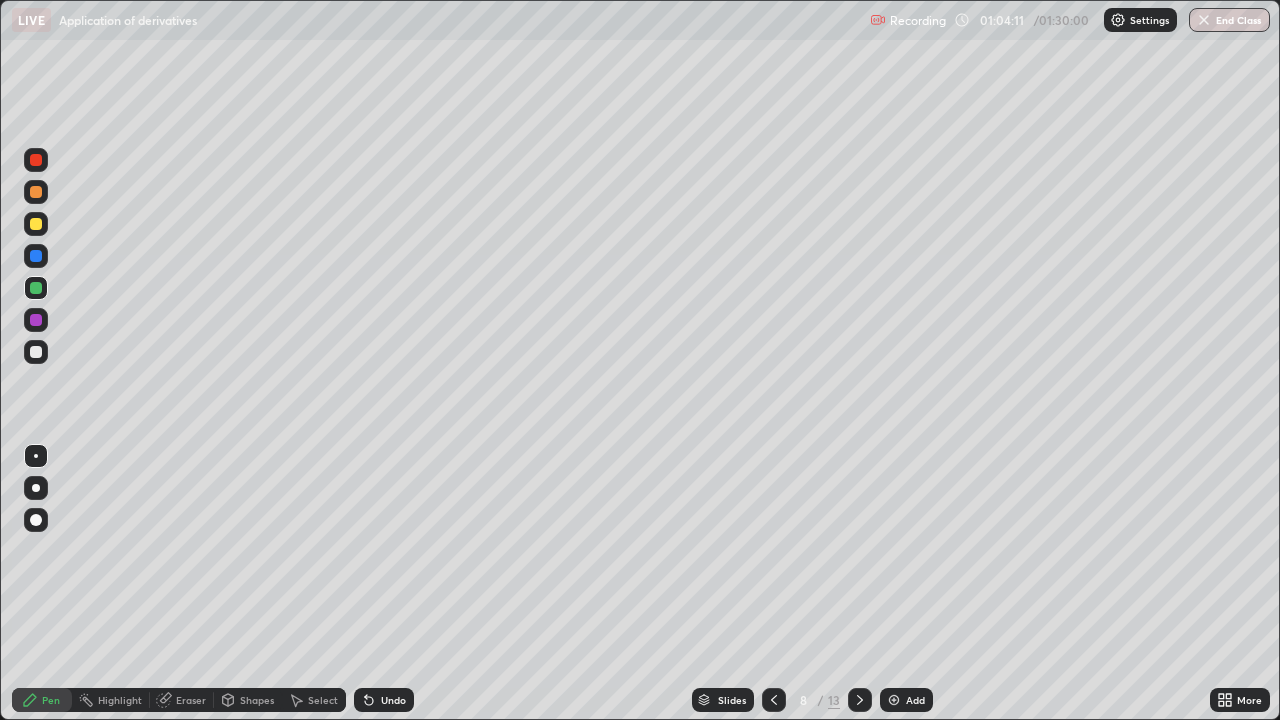 click at bounding box center [860, 700] 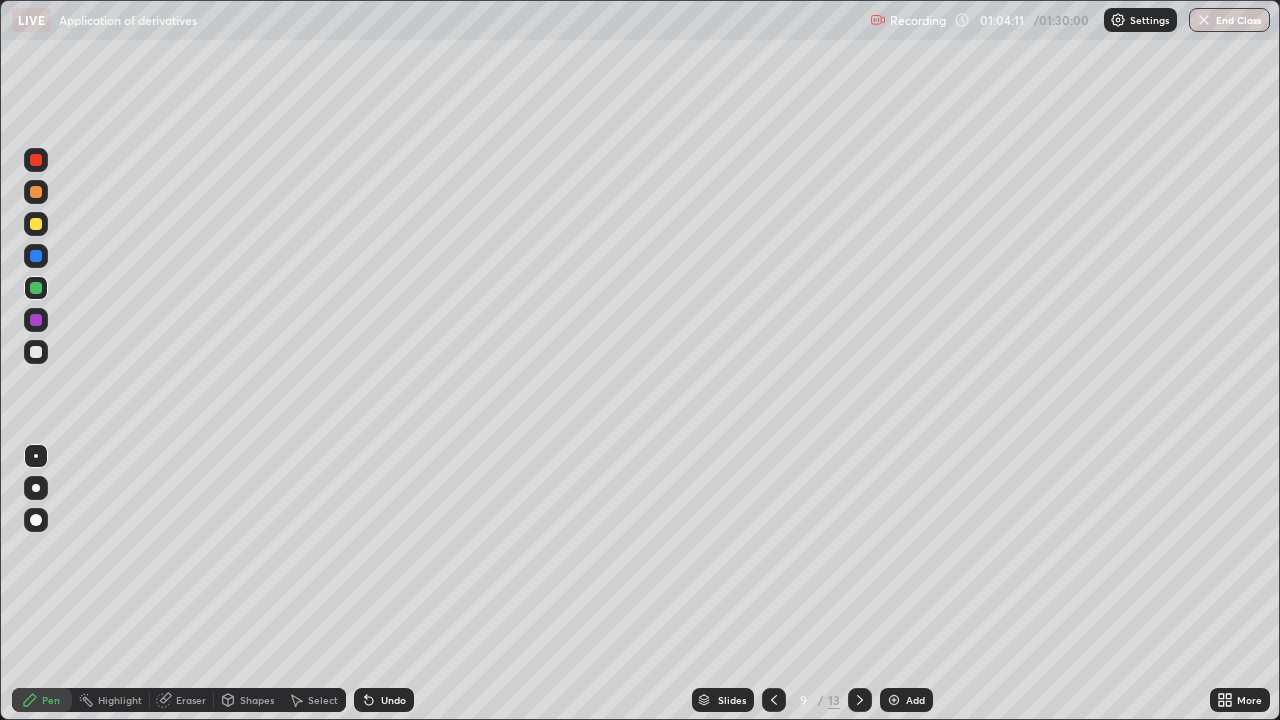 click 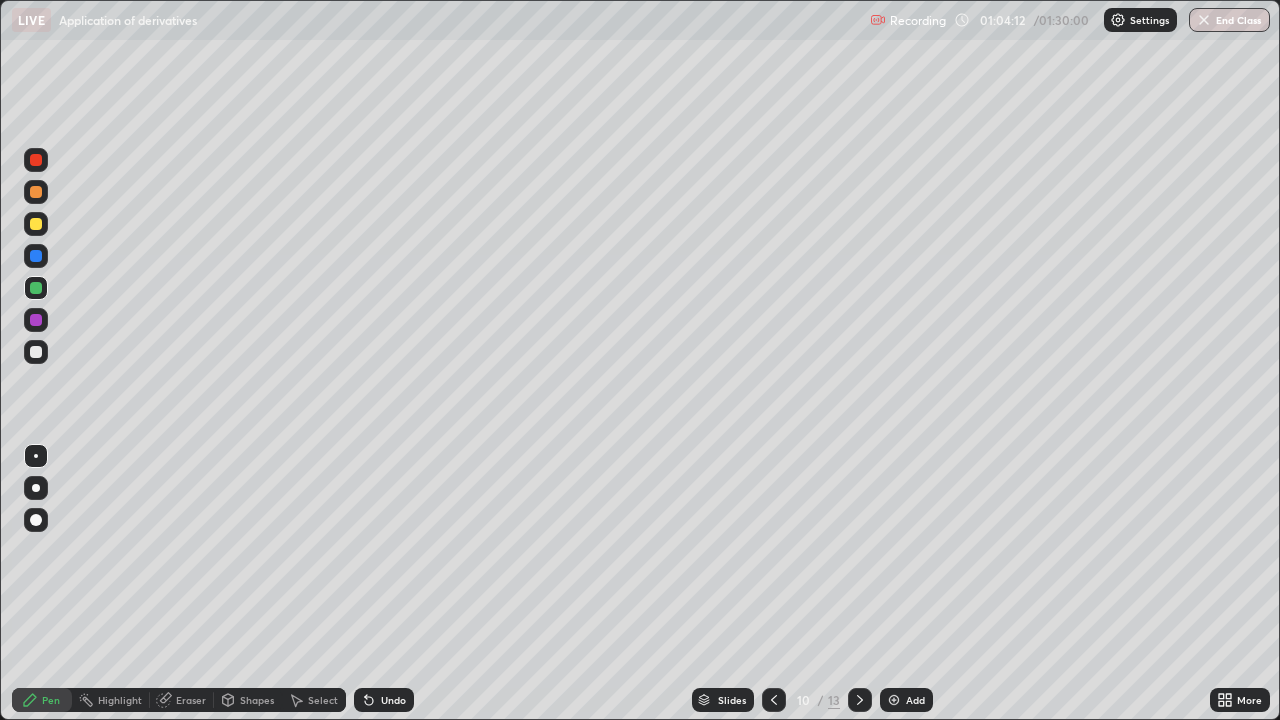 click 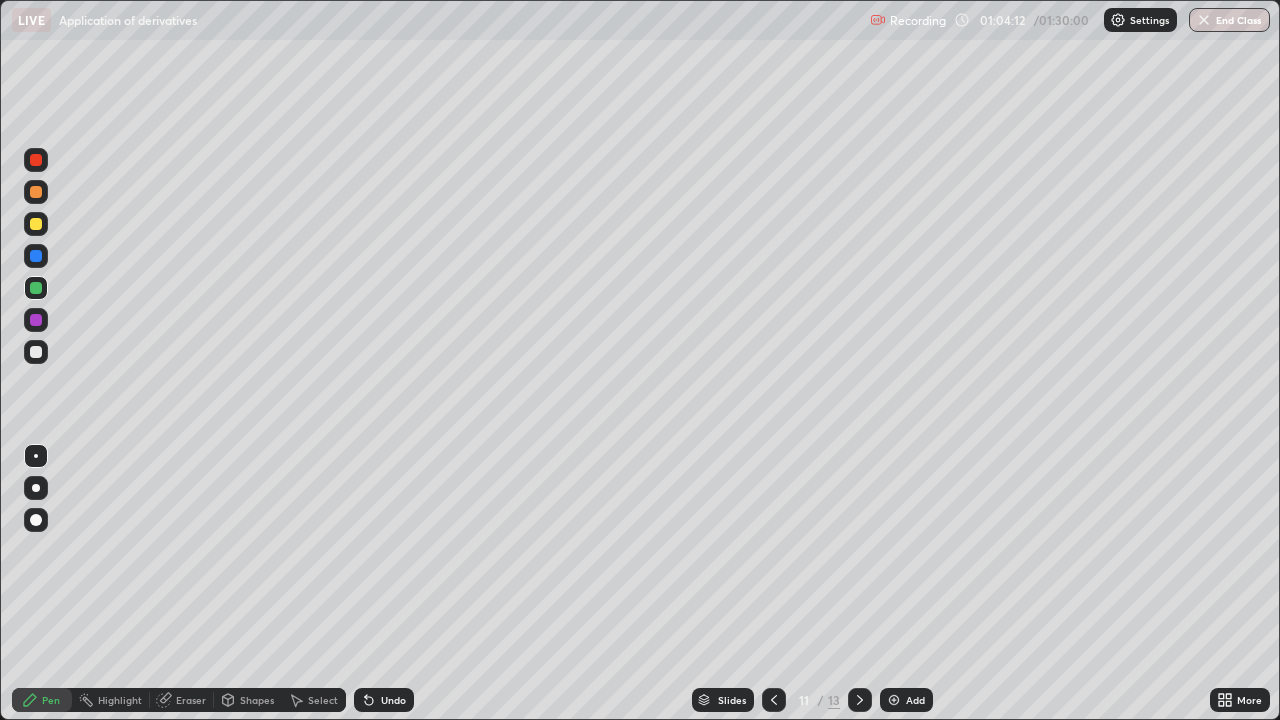 click 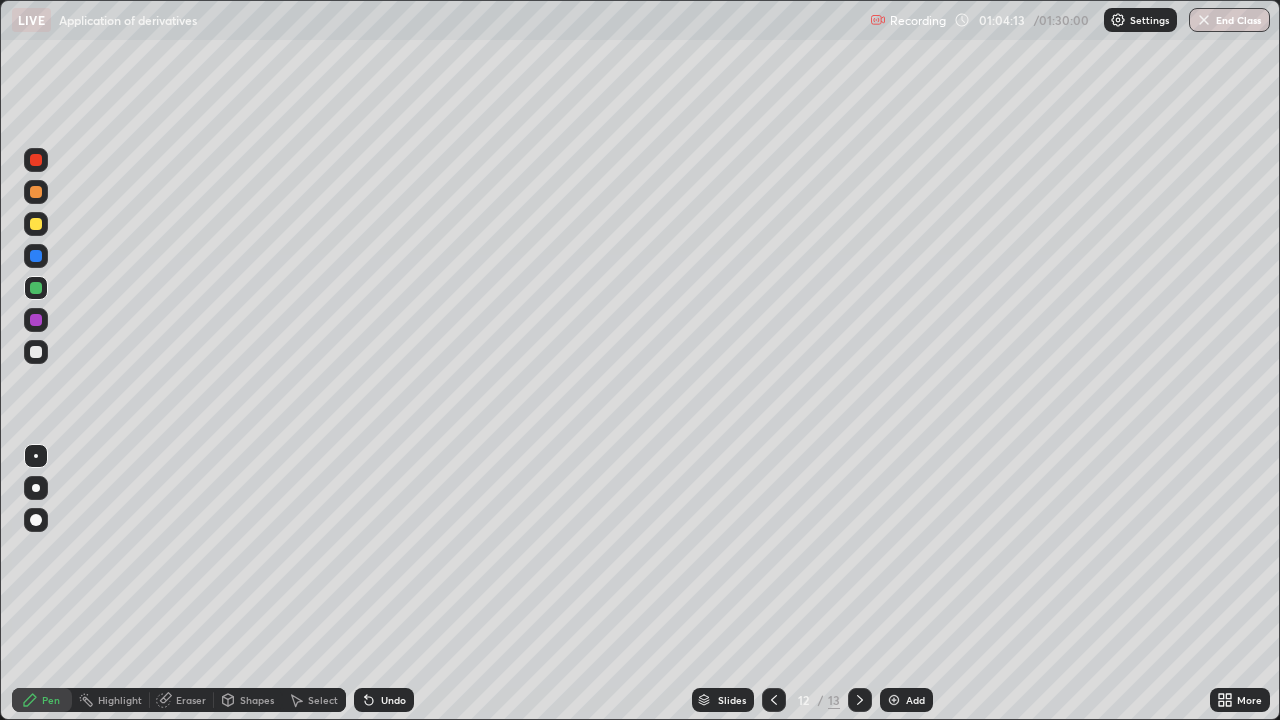 click 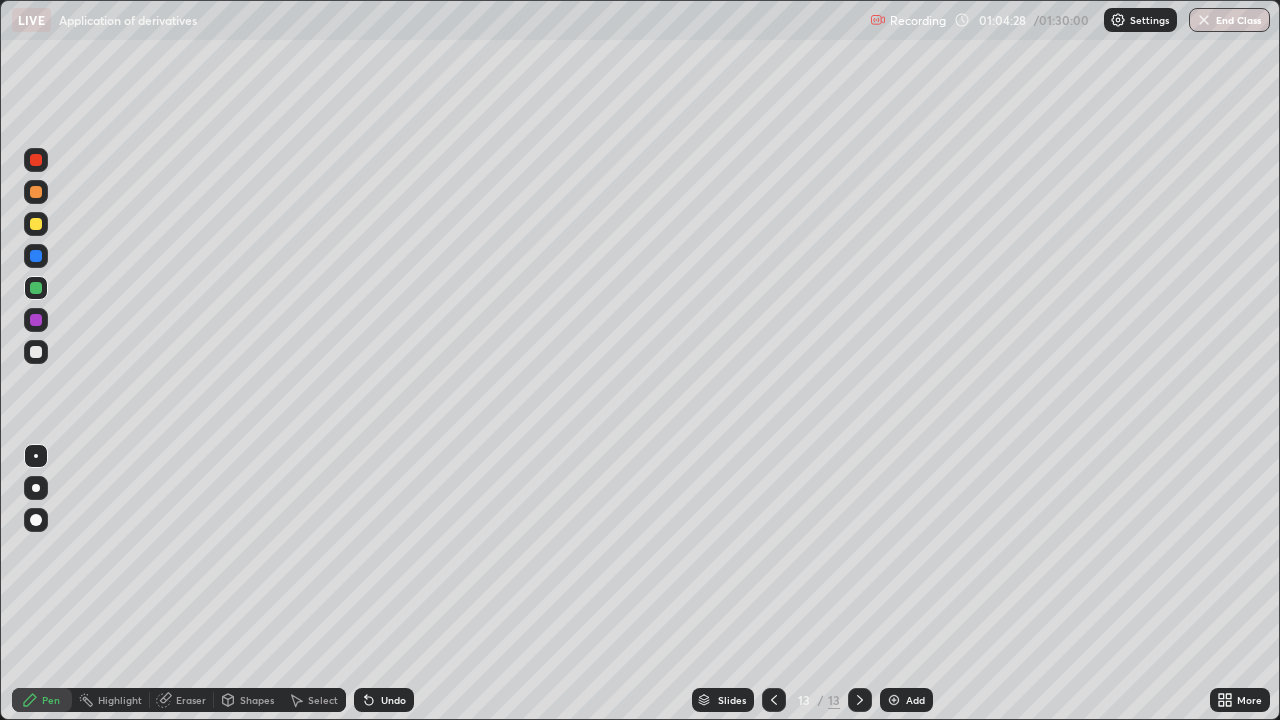 click at bounding box center (36, 224) 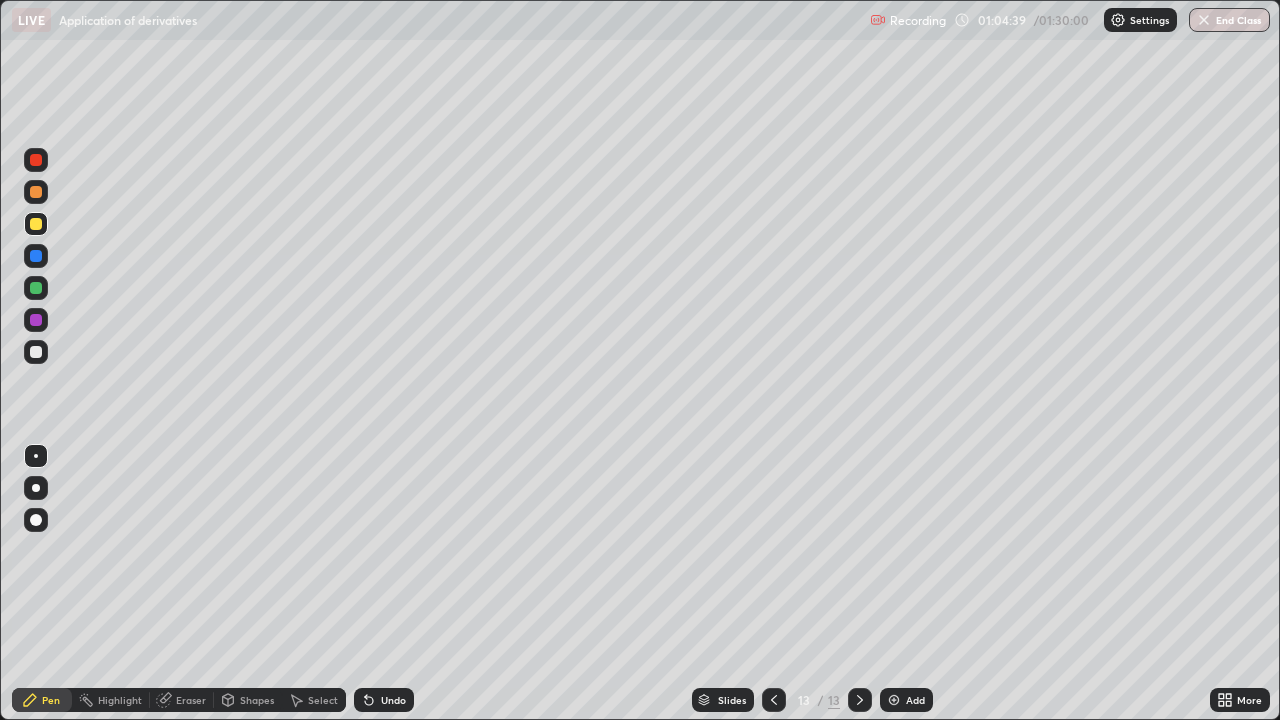 click at bounding box center [894, 700] 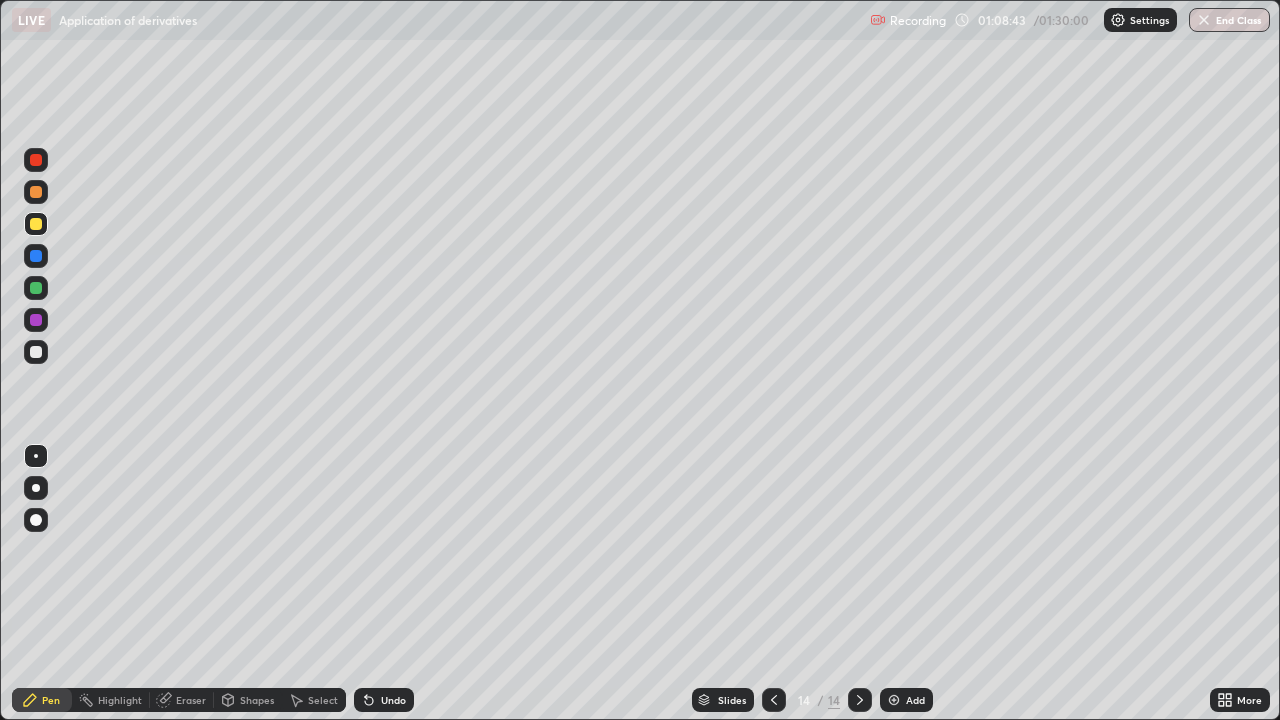 click at bounding box center [894, 700] 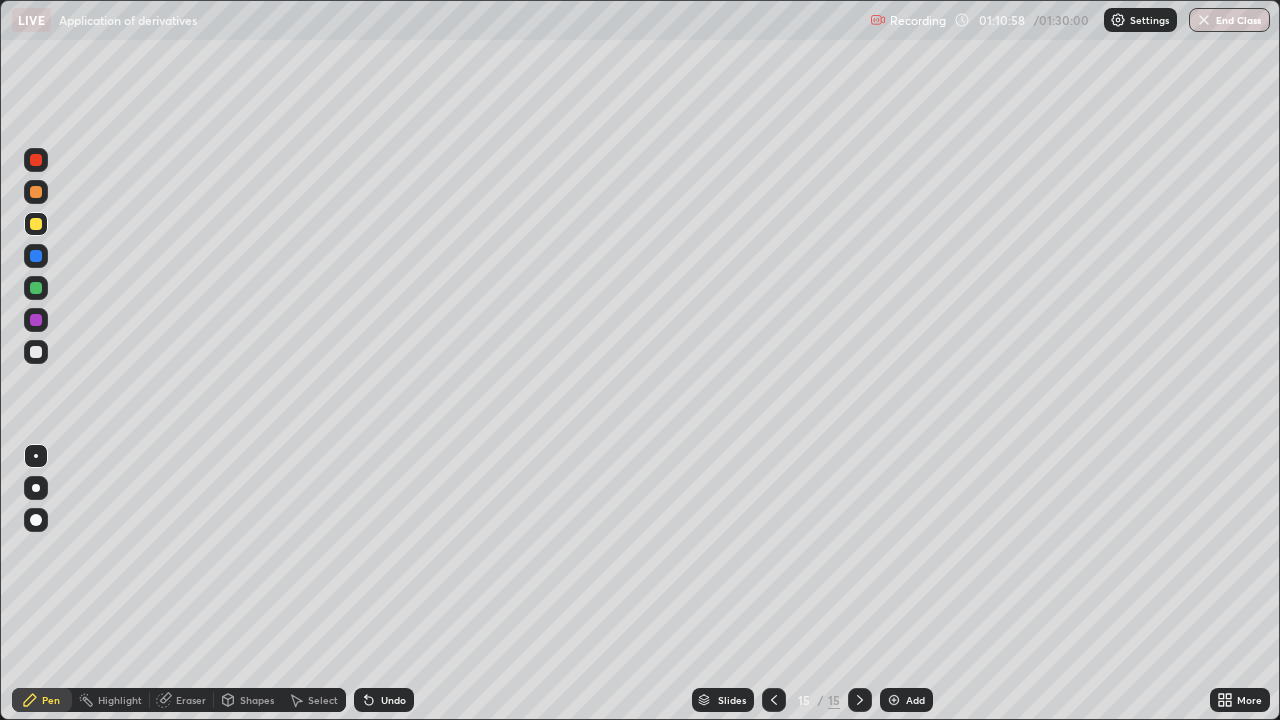 click at bounding box center [894, 700] 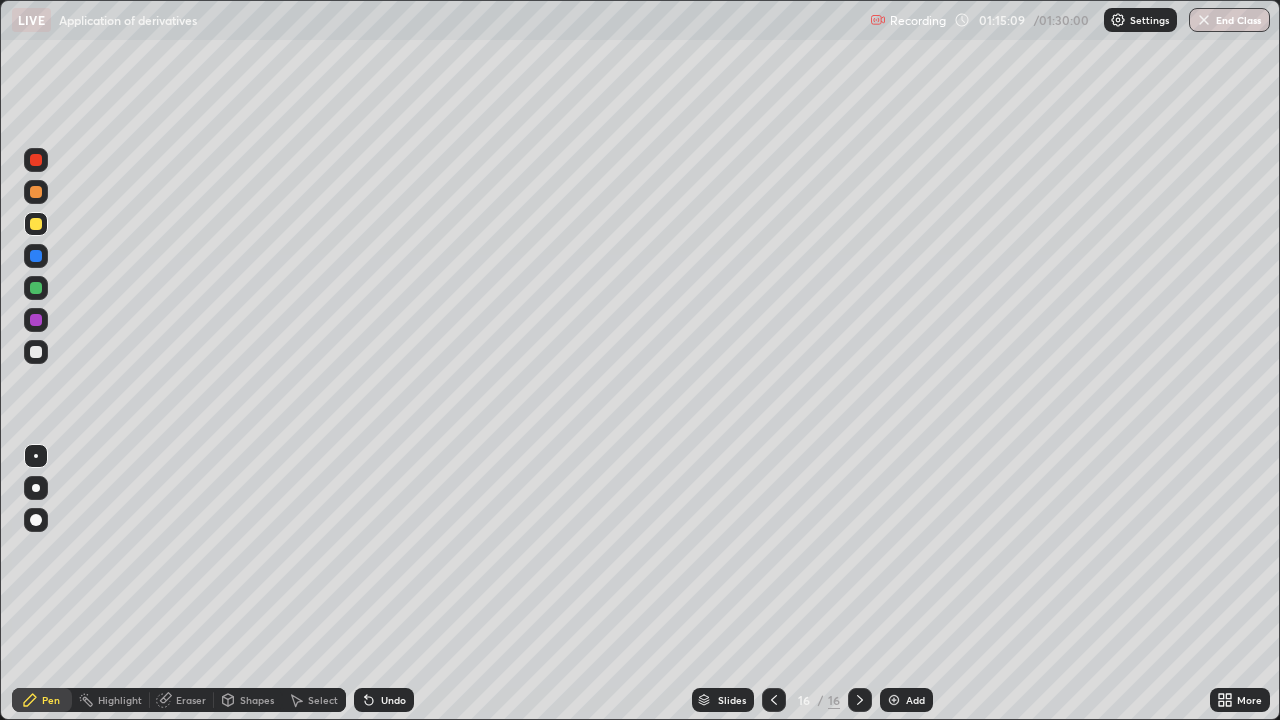click at bounding box center (36, 352) 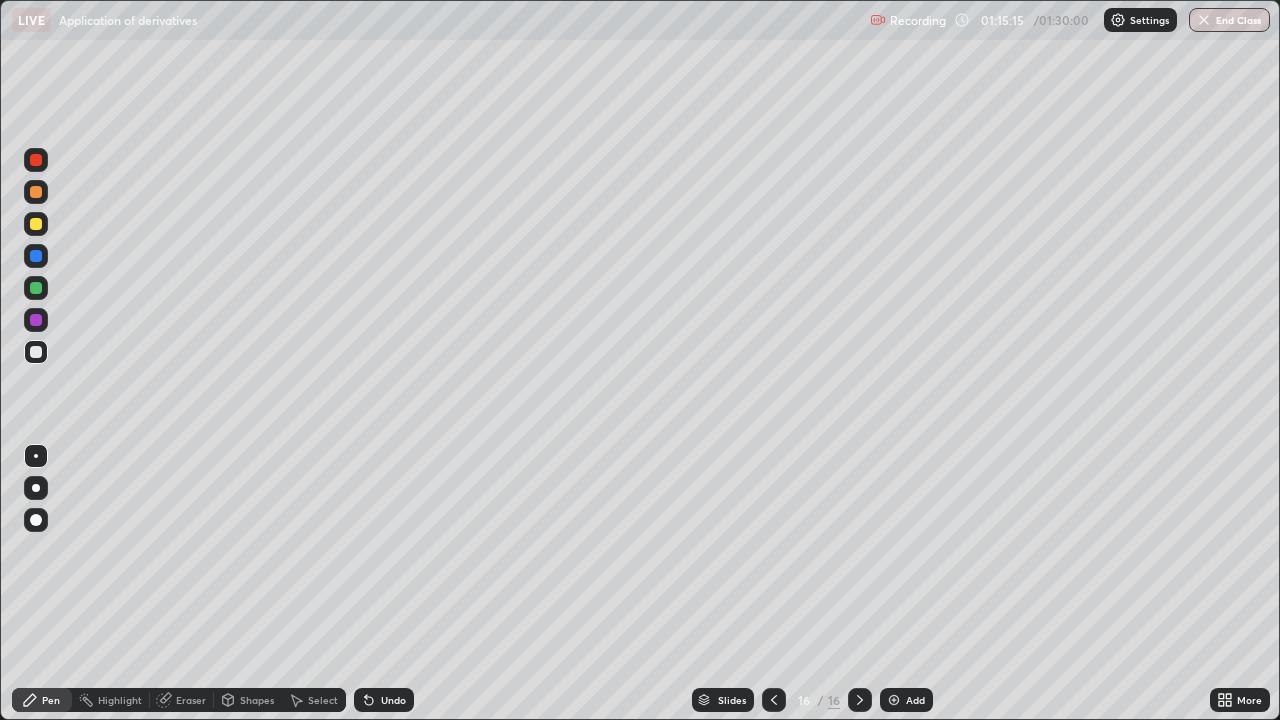 click on "Undo" at bounding box center [393, 700] 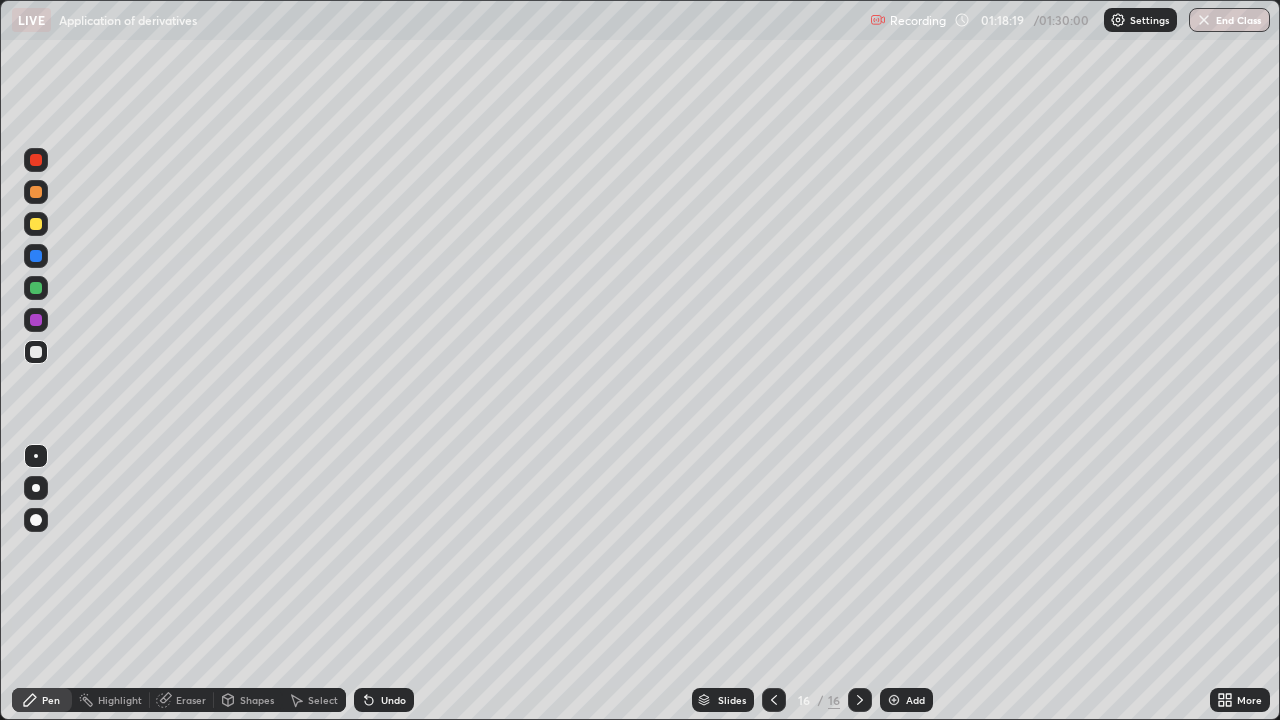 click at bounding box center (894, 700) 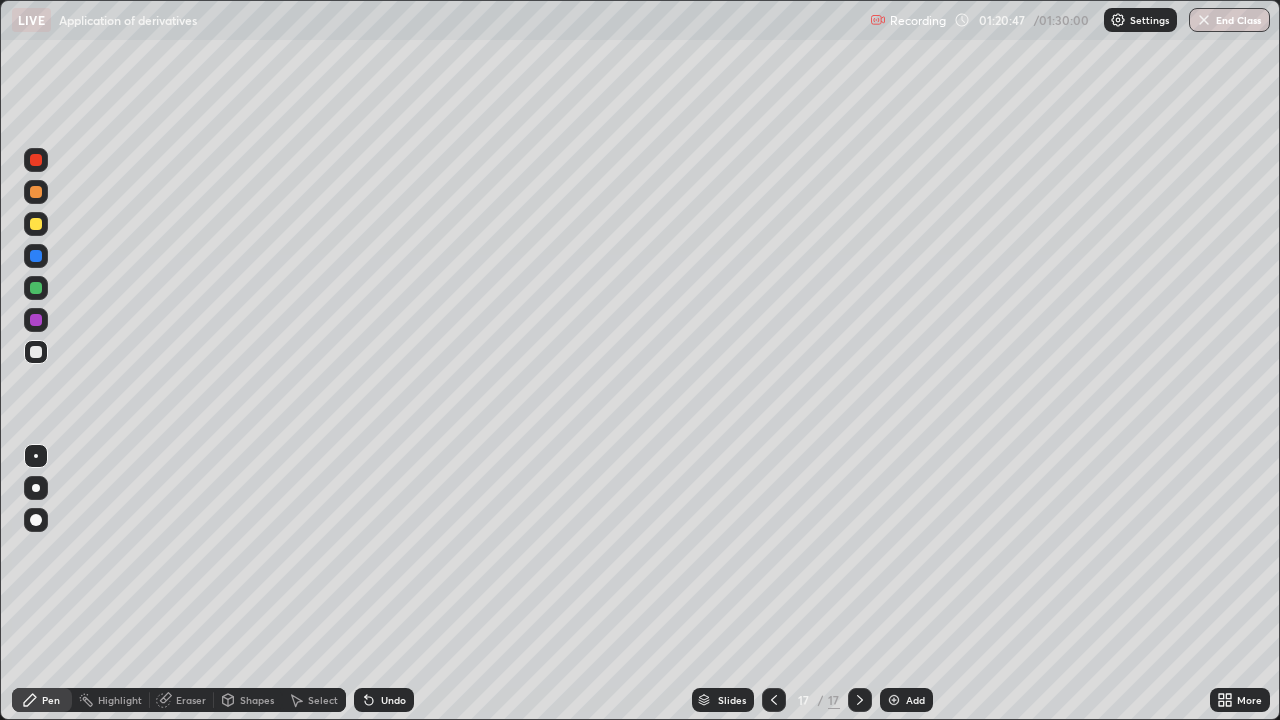 click at bounding box center [894, 700] 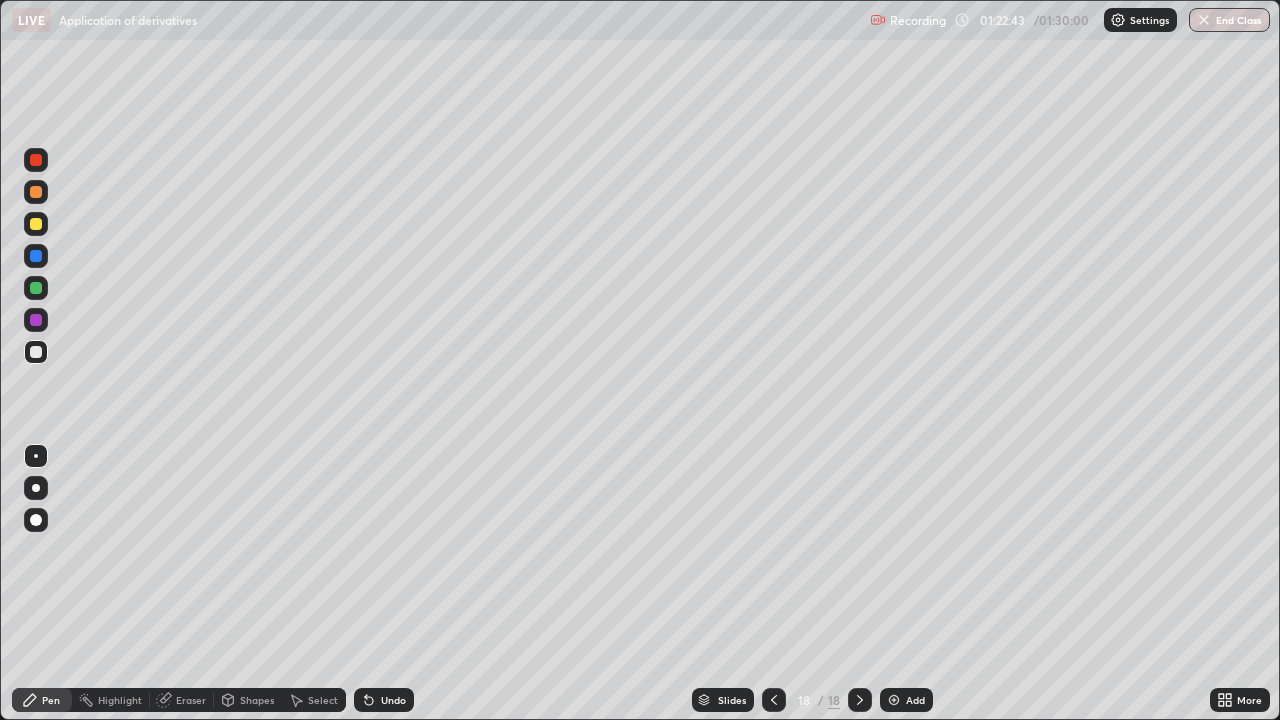 click at bounding box center (36, 224) 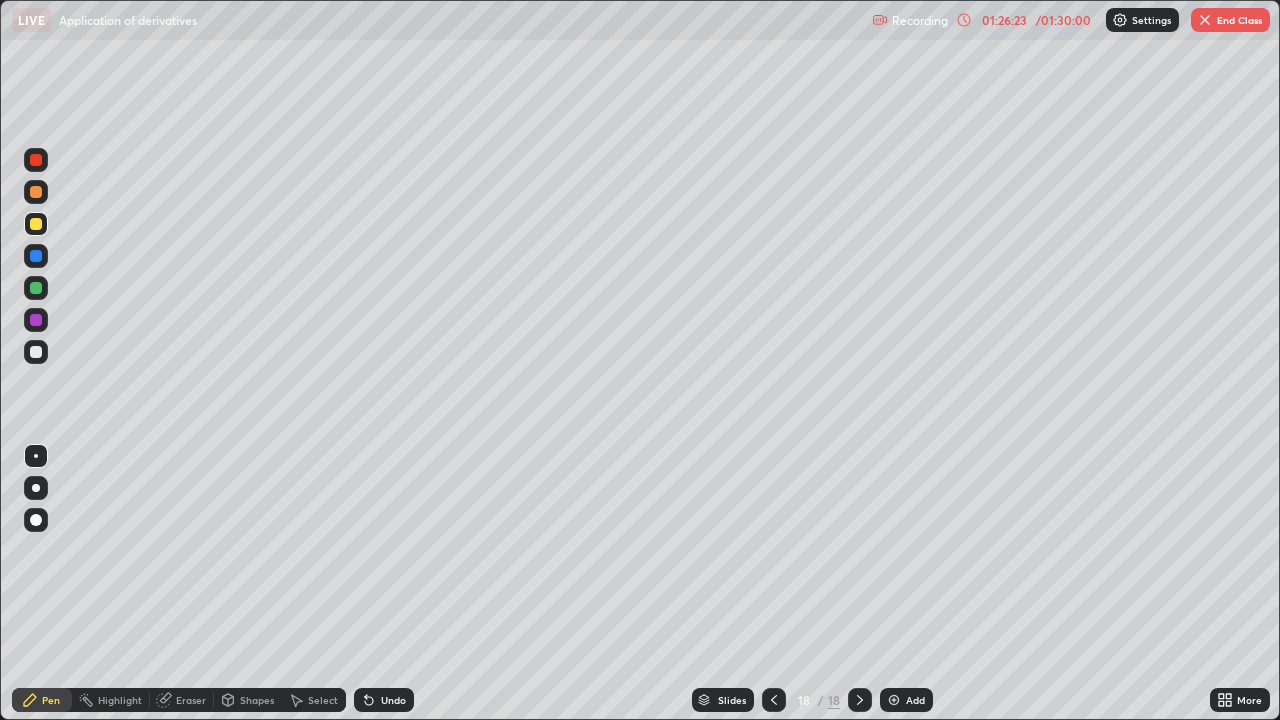 click on "End Class" at bounding box center (1230, 20) 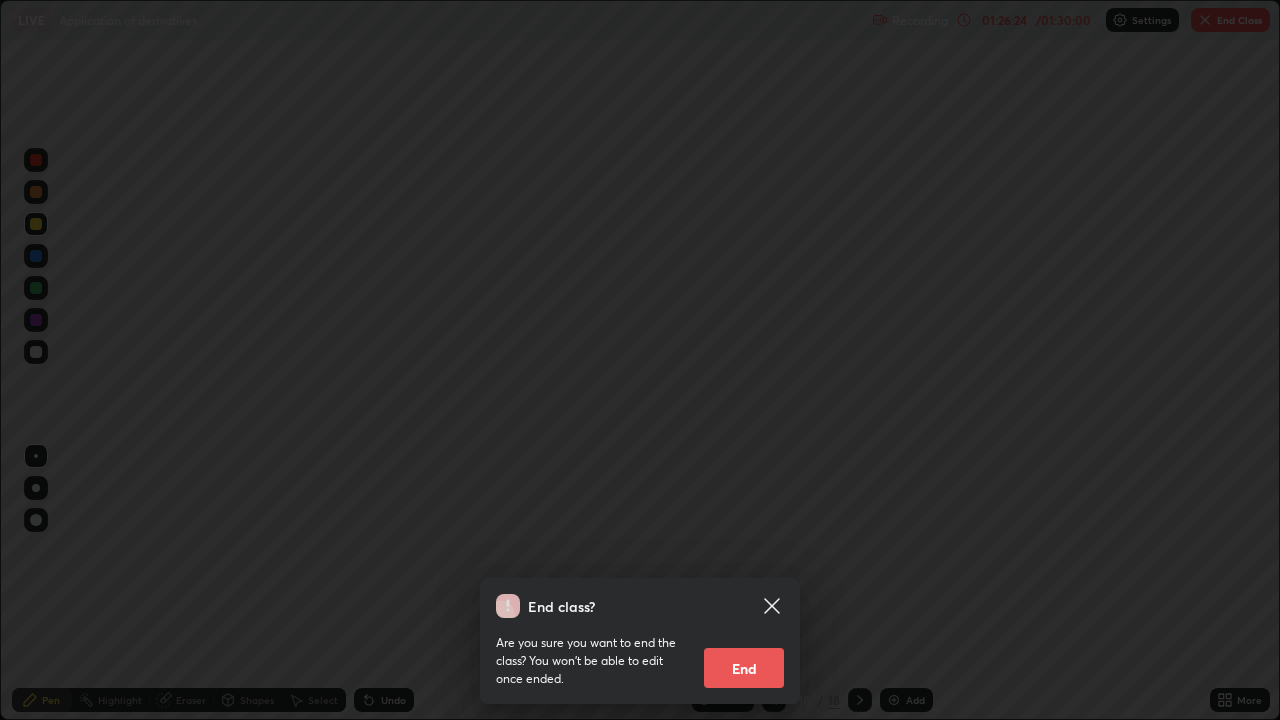click on "End" at bounding box center (744, 668) 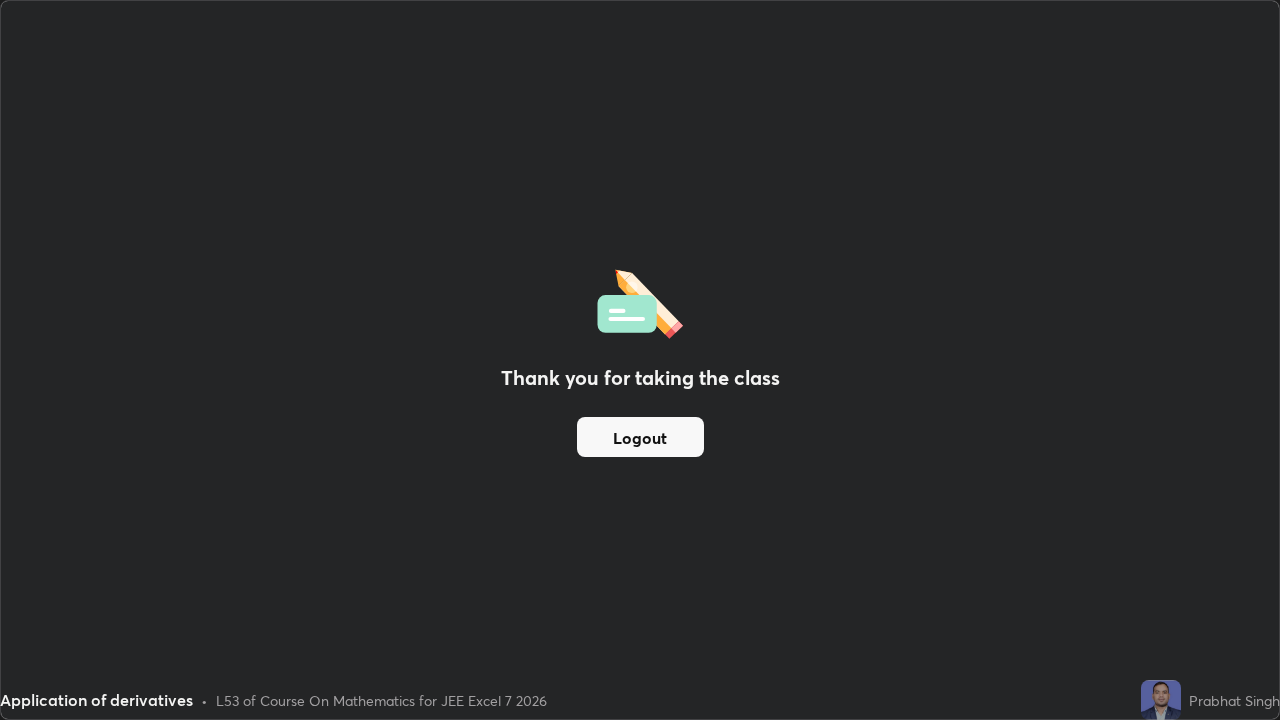 click on "Logout" at bounding box center (640, 437) 